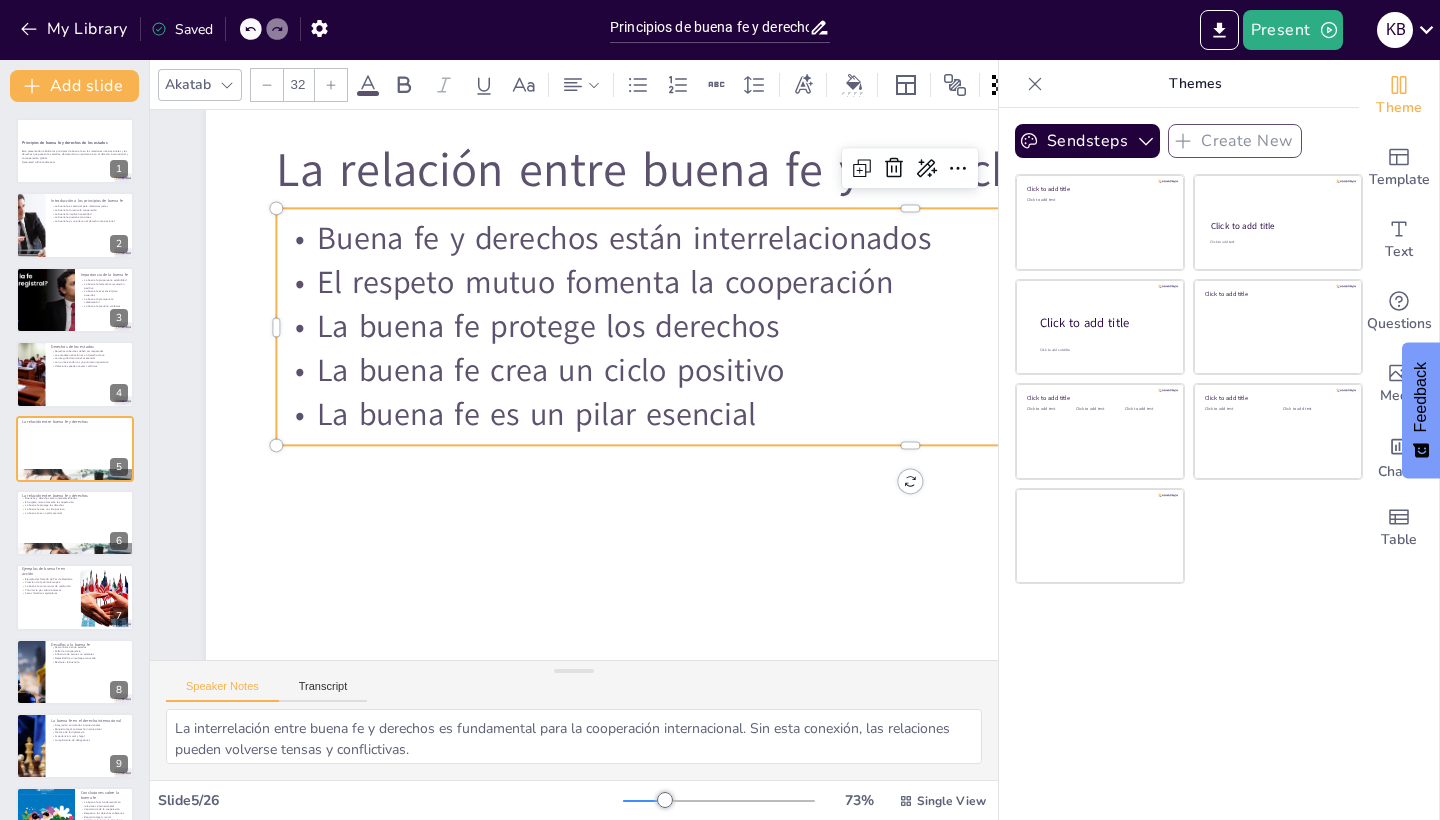 scroll, scrollTop: 0, scrollLeft: 0, axis: both 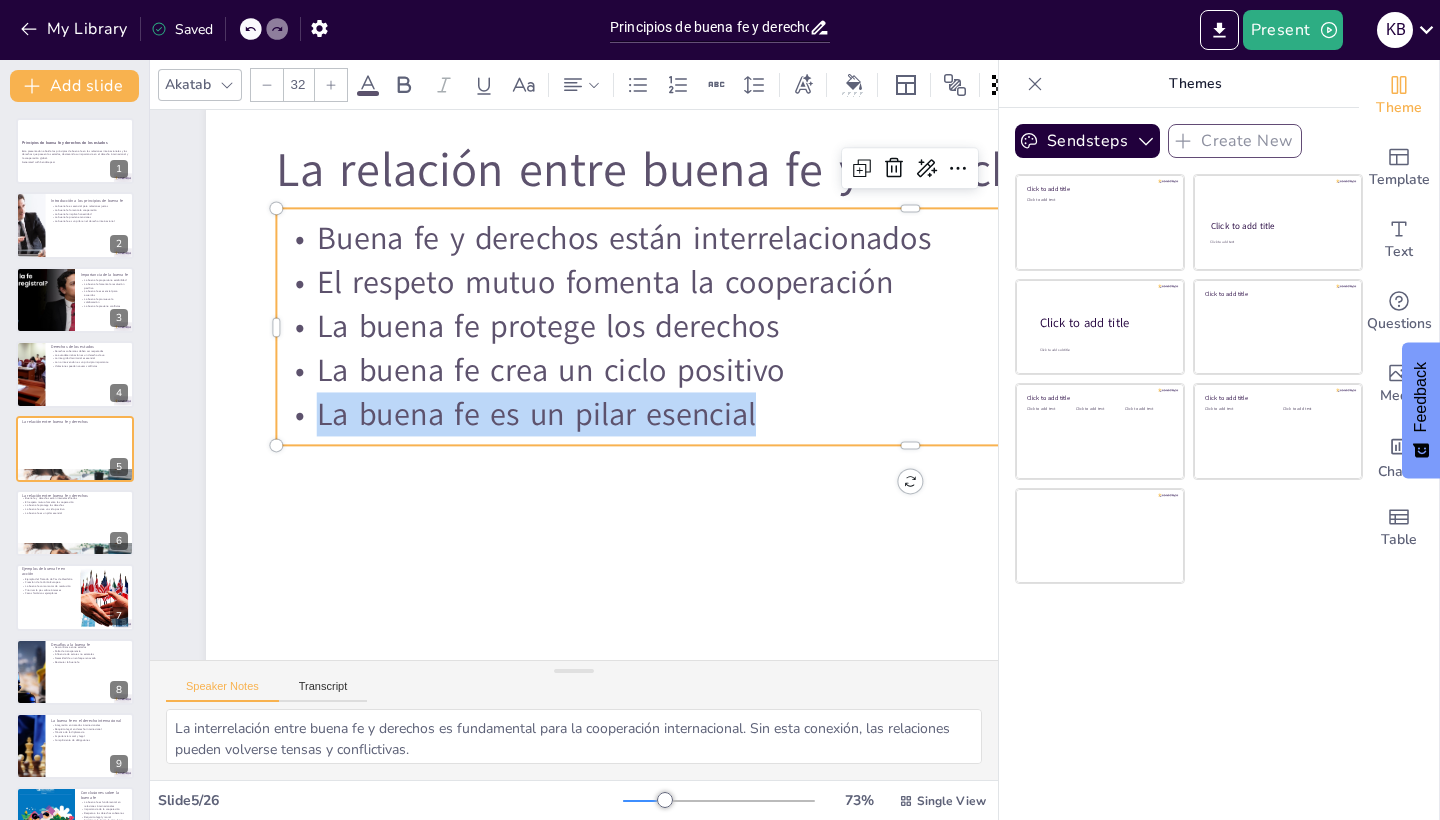 click at bounding box center (75, 523) 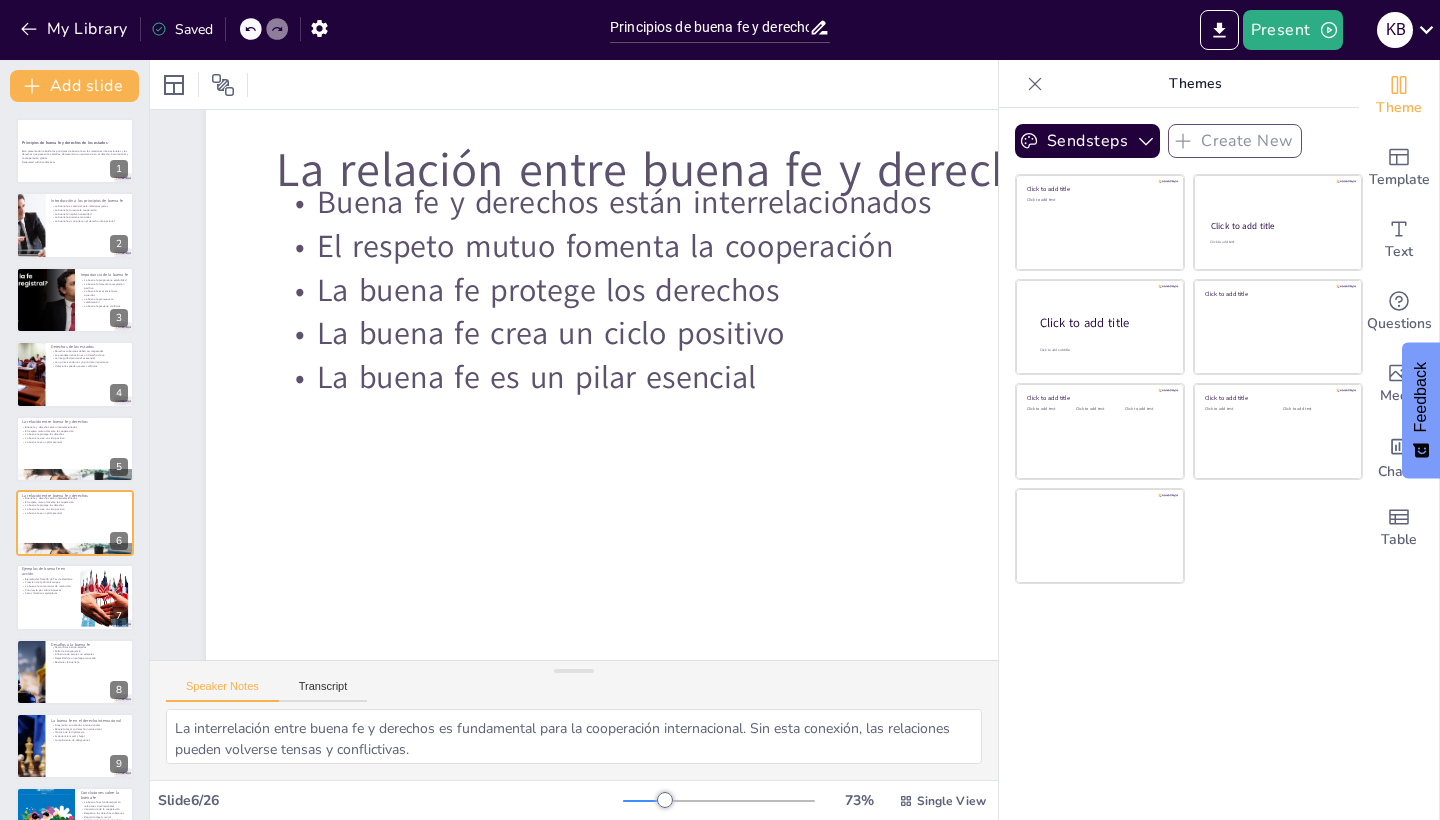 checkbox on "true" 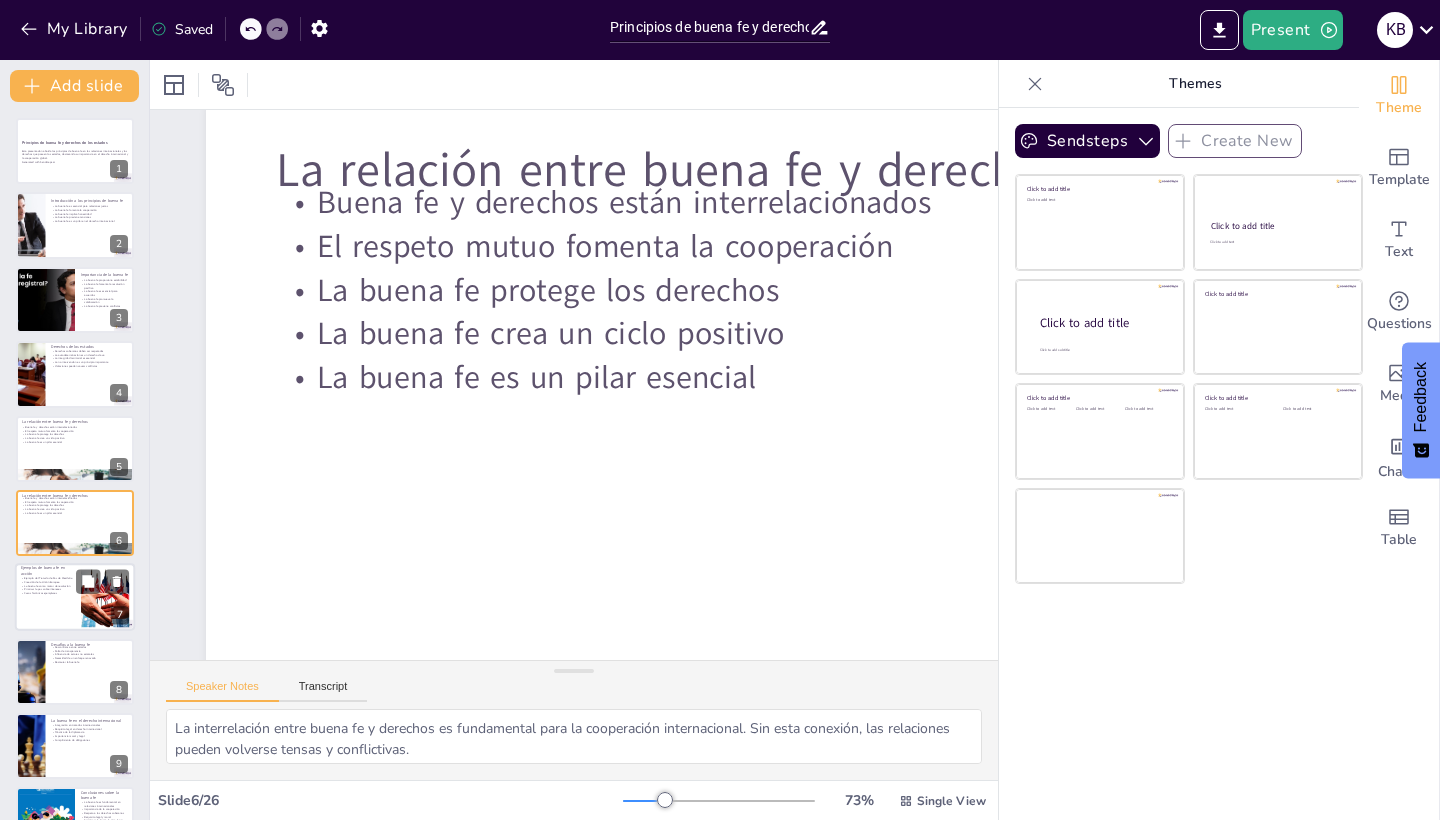 scroll, scrollTop: 0, scrollLeft: 0, axis: both 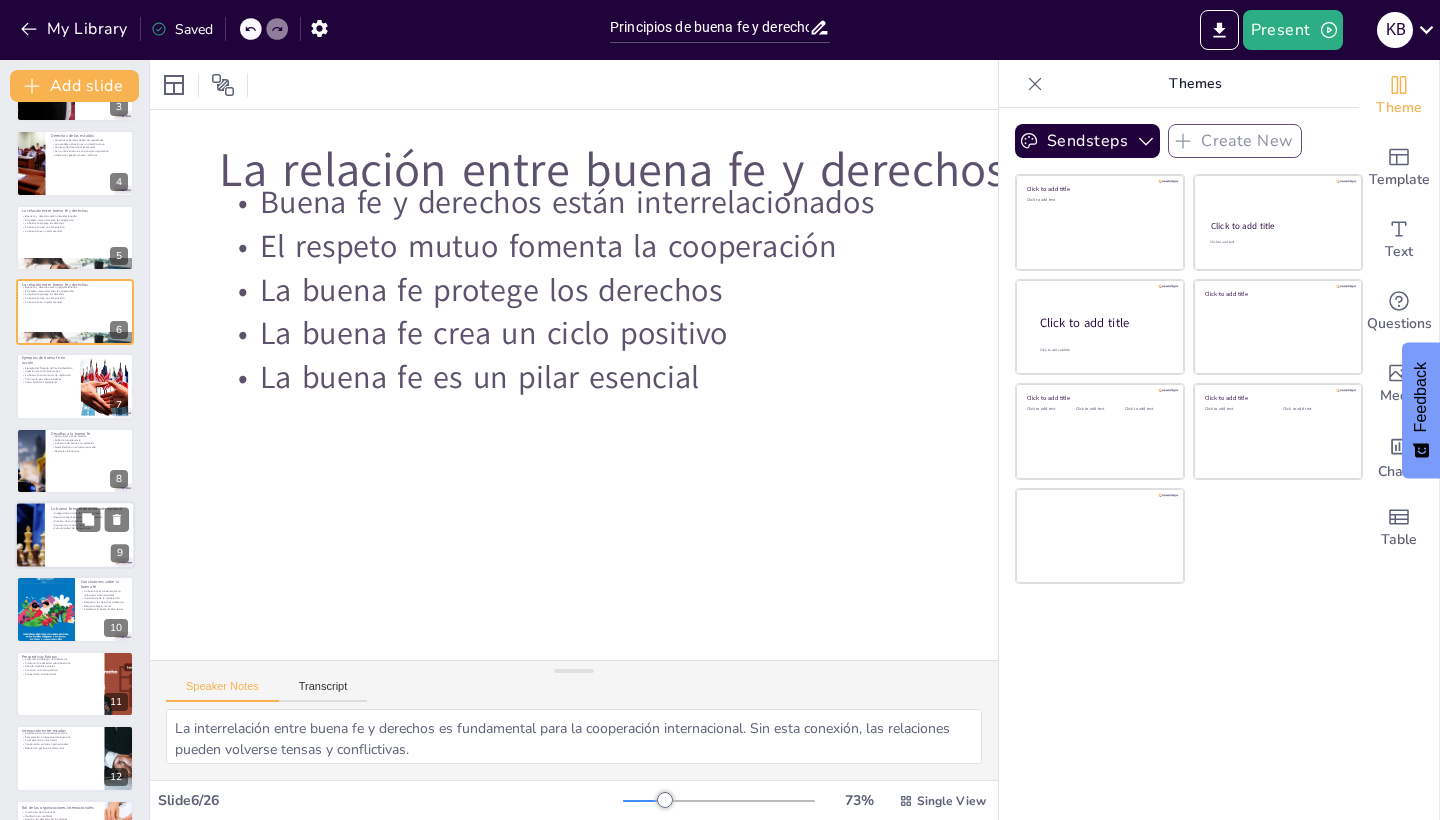 checkbox on "true" 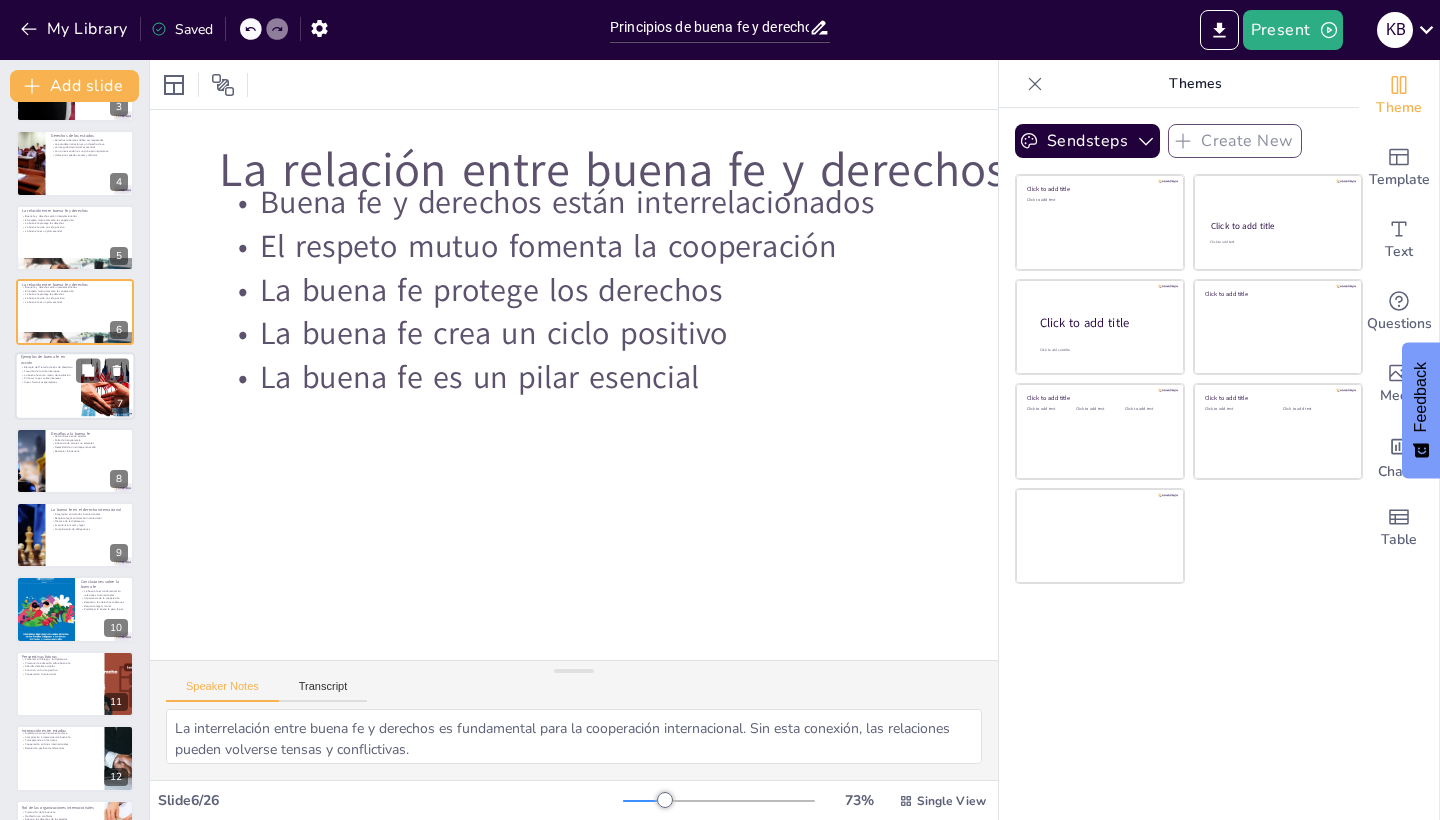 checkbox on "true" 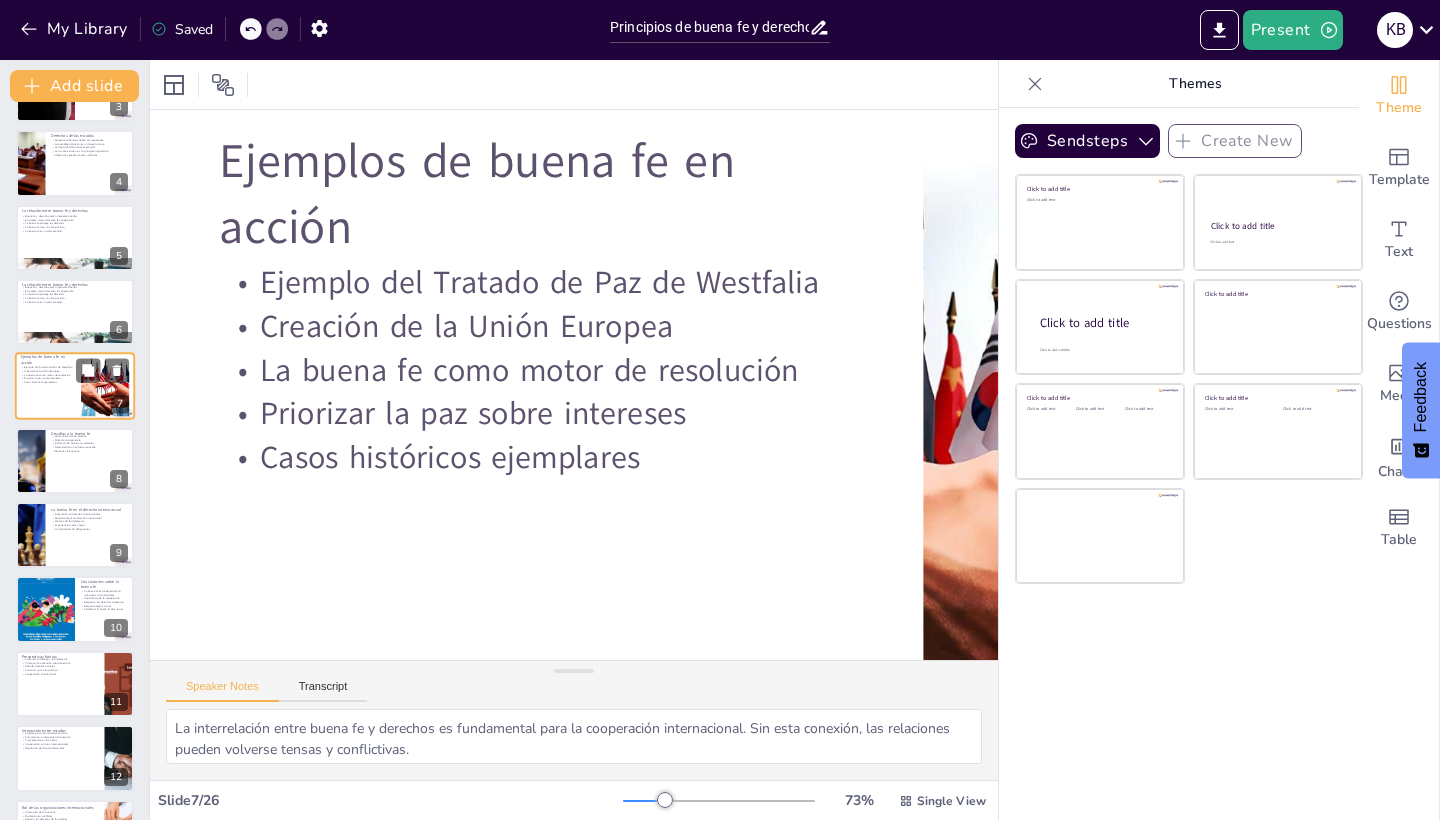 checkbox on "true" 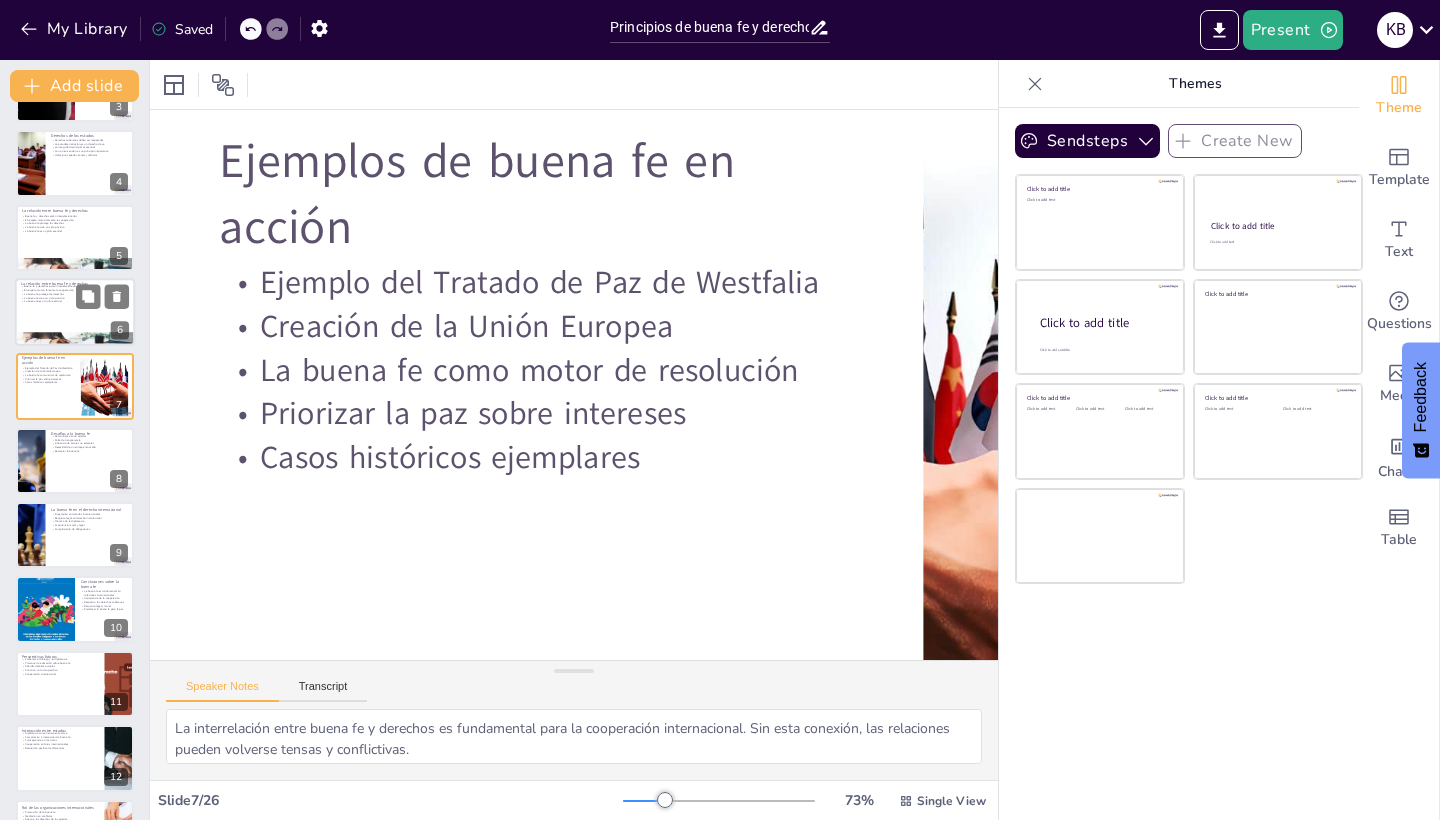 checkbox on "true" 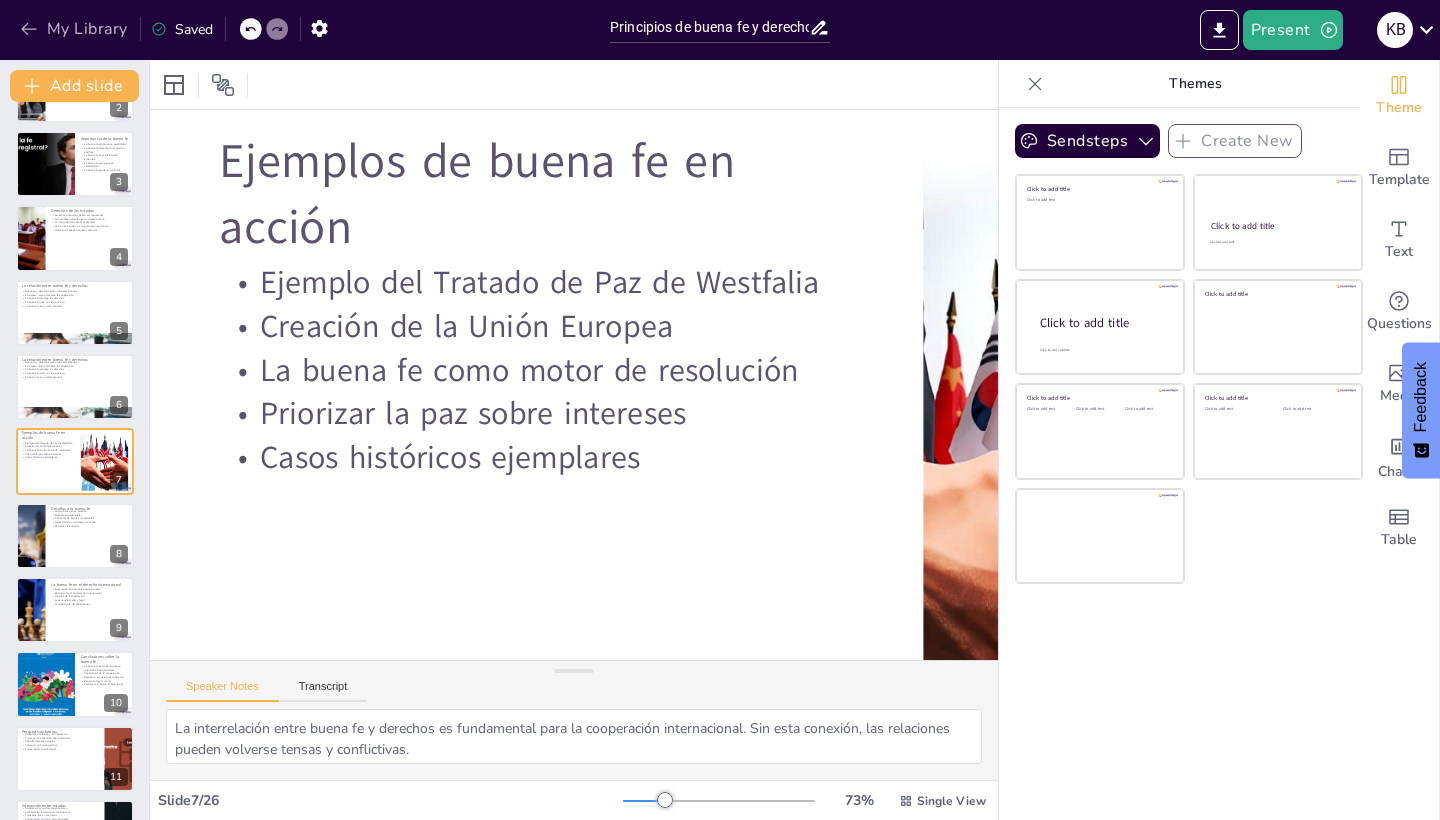 checkbox on "true" 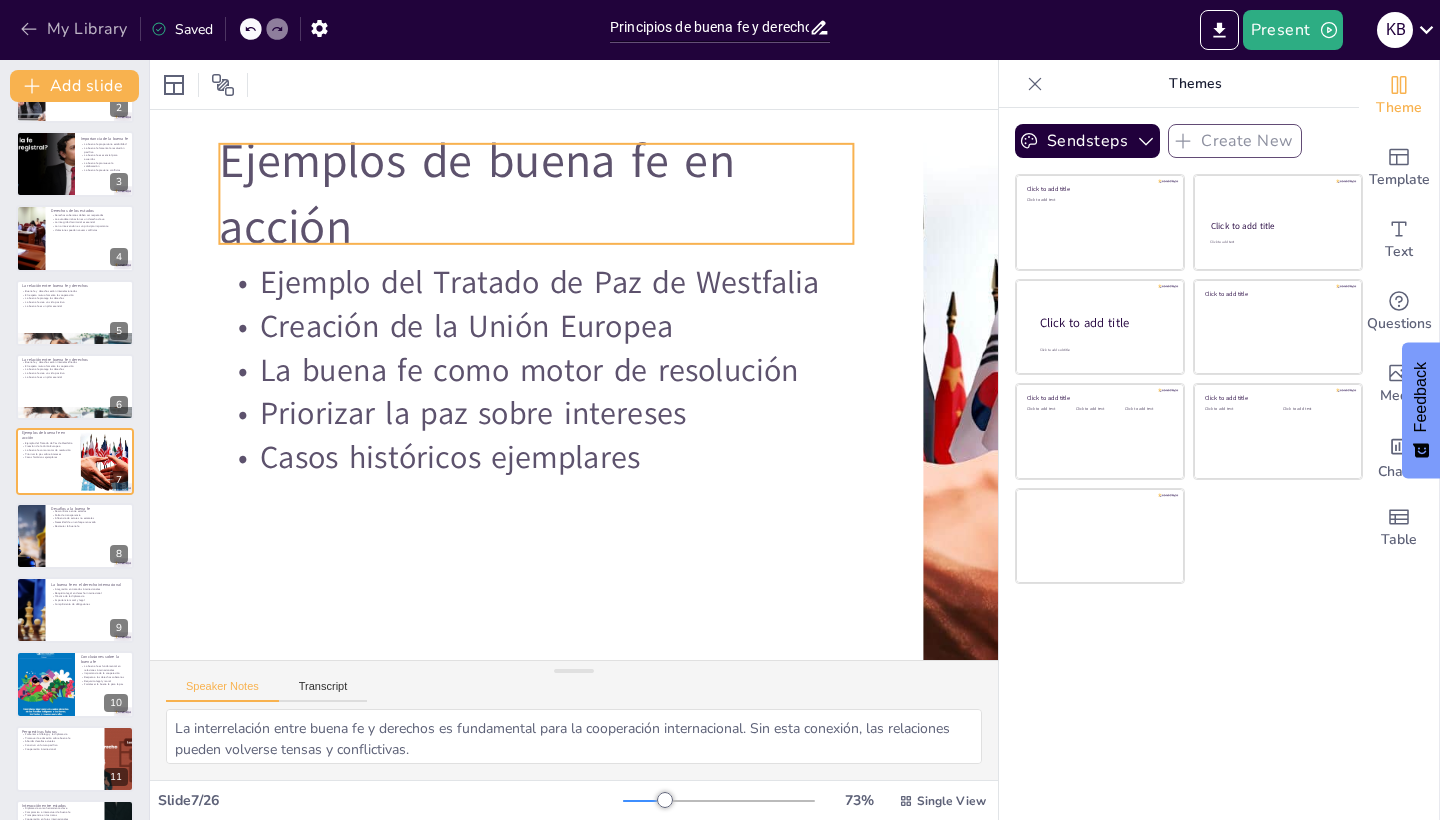 checkbox on "true" 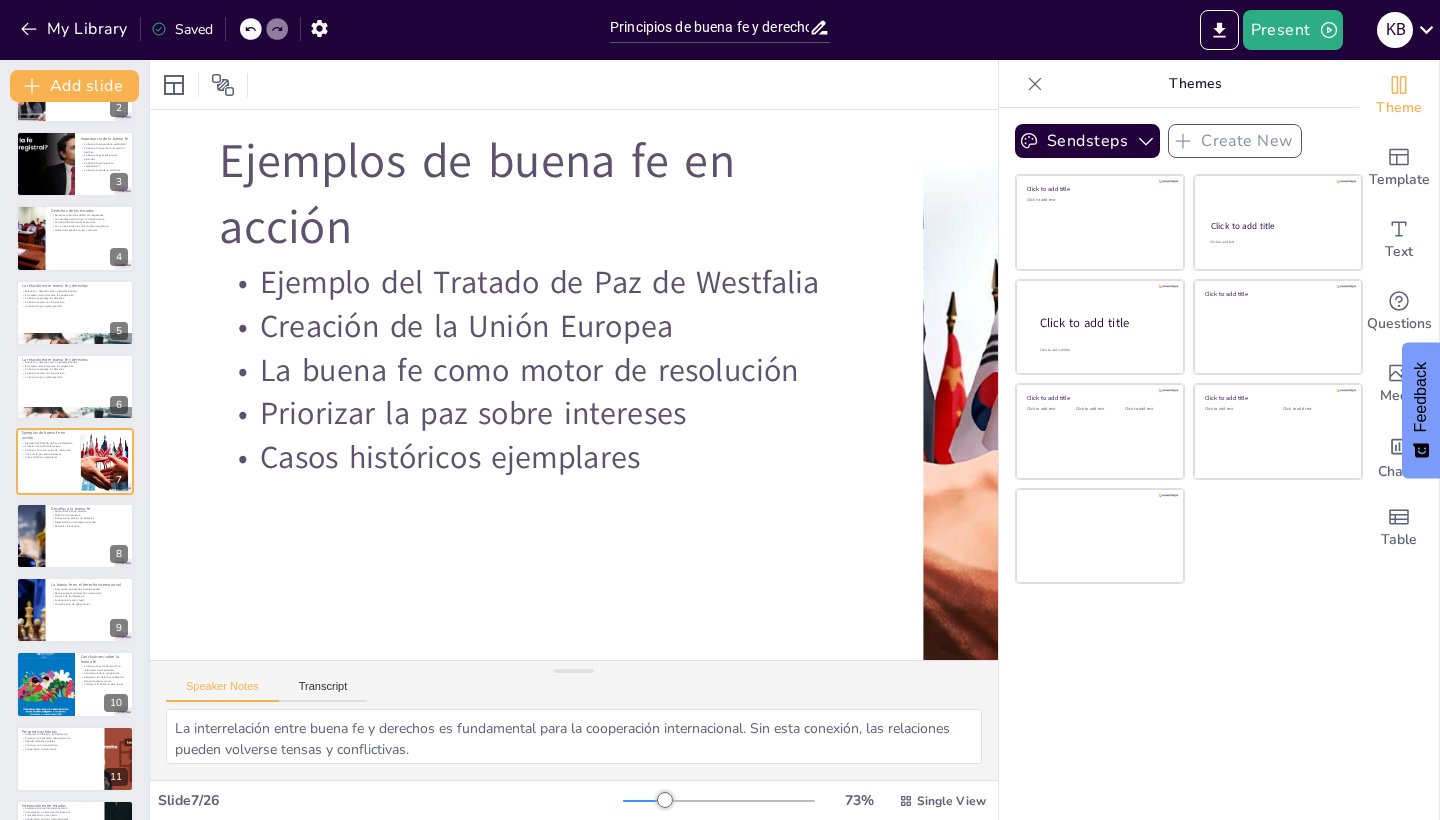 checkbox on "true" 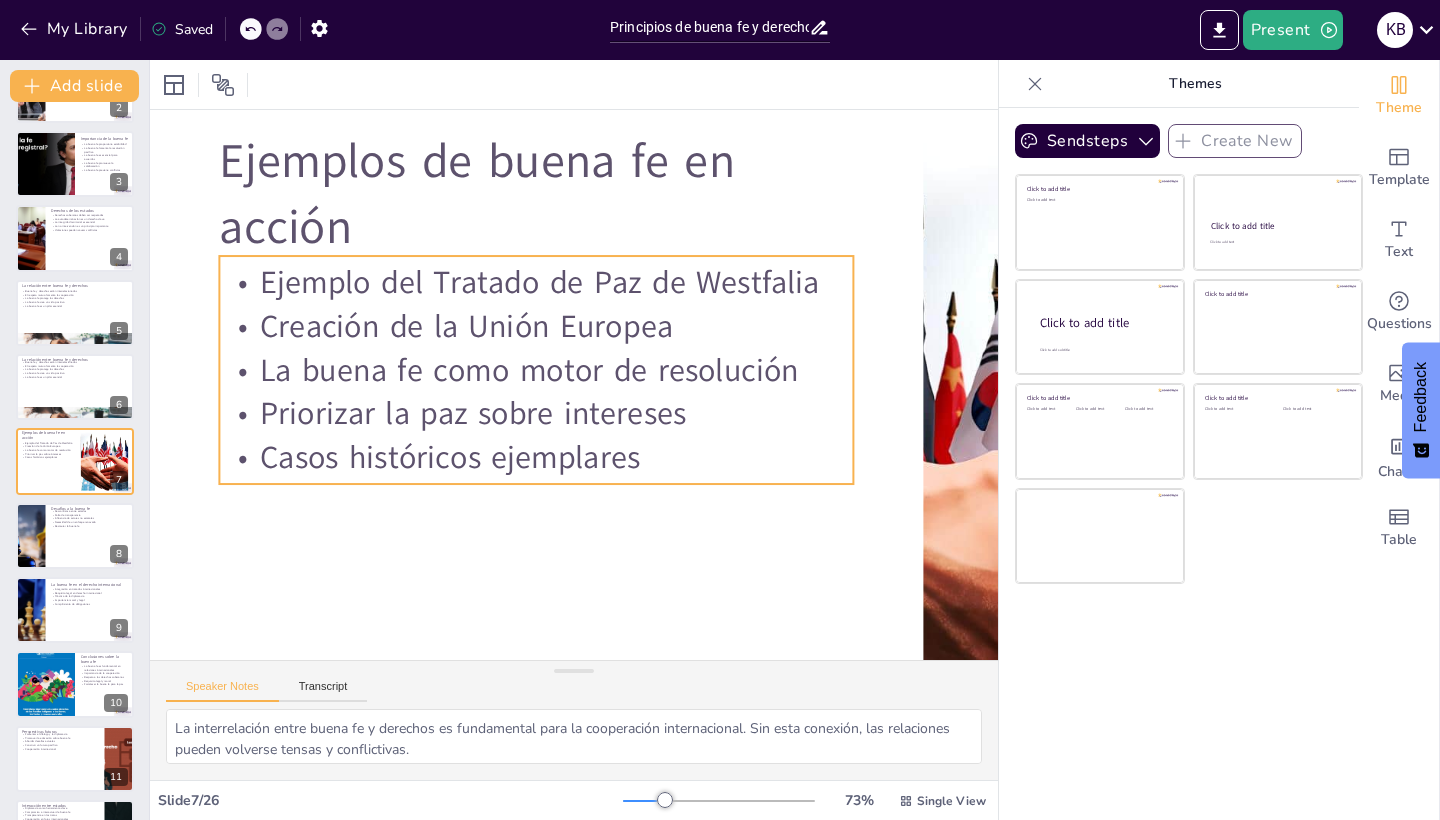 checkbox on "true" 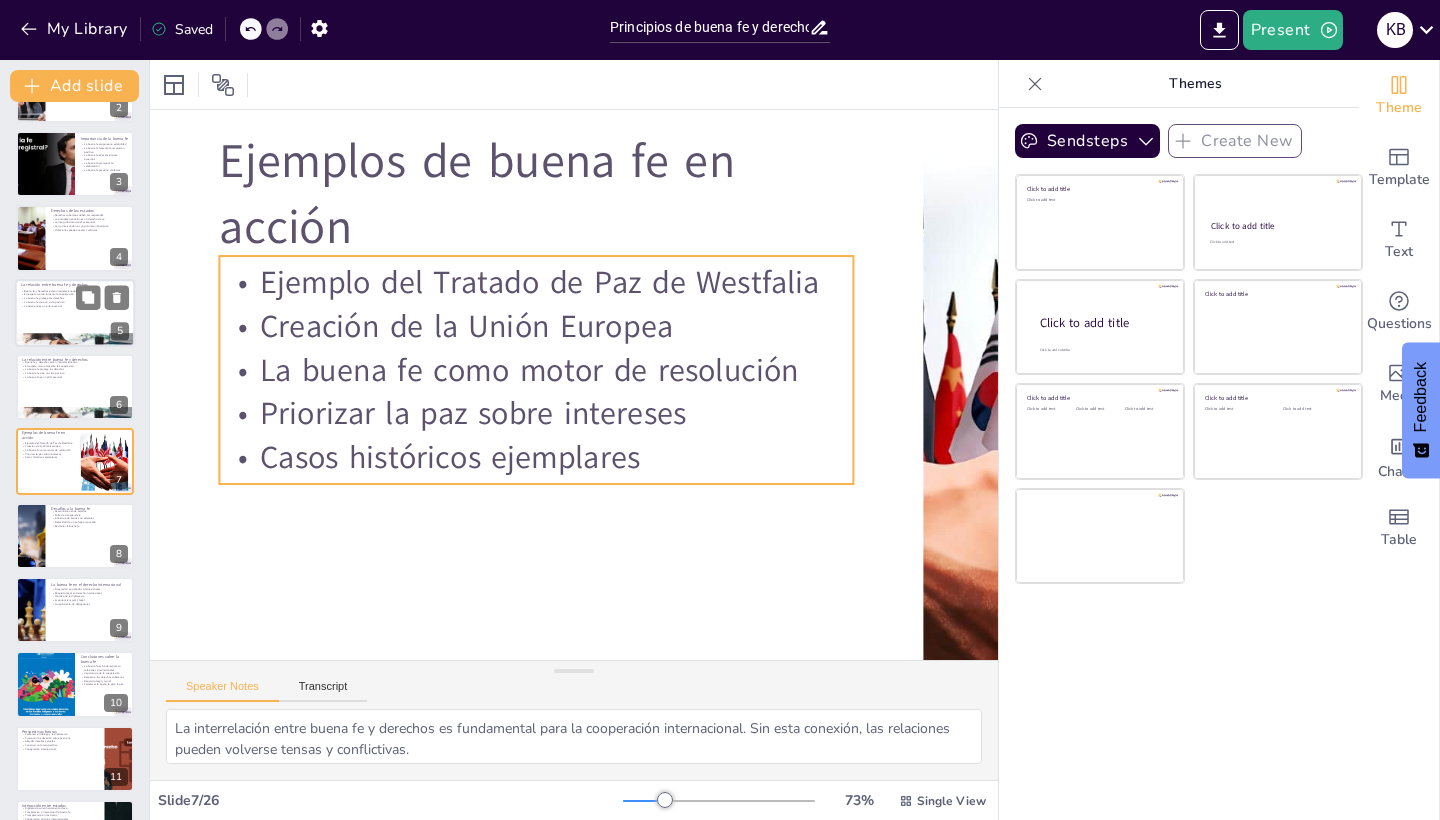 checkbox on "true" 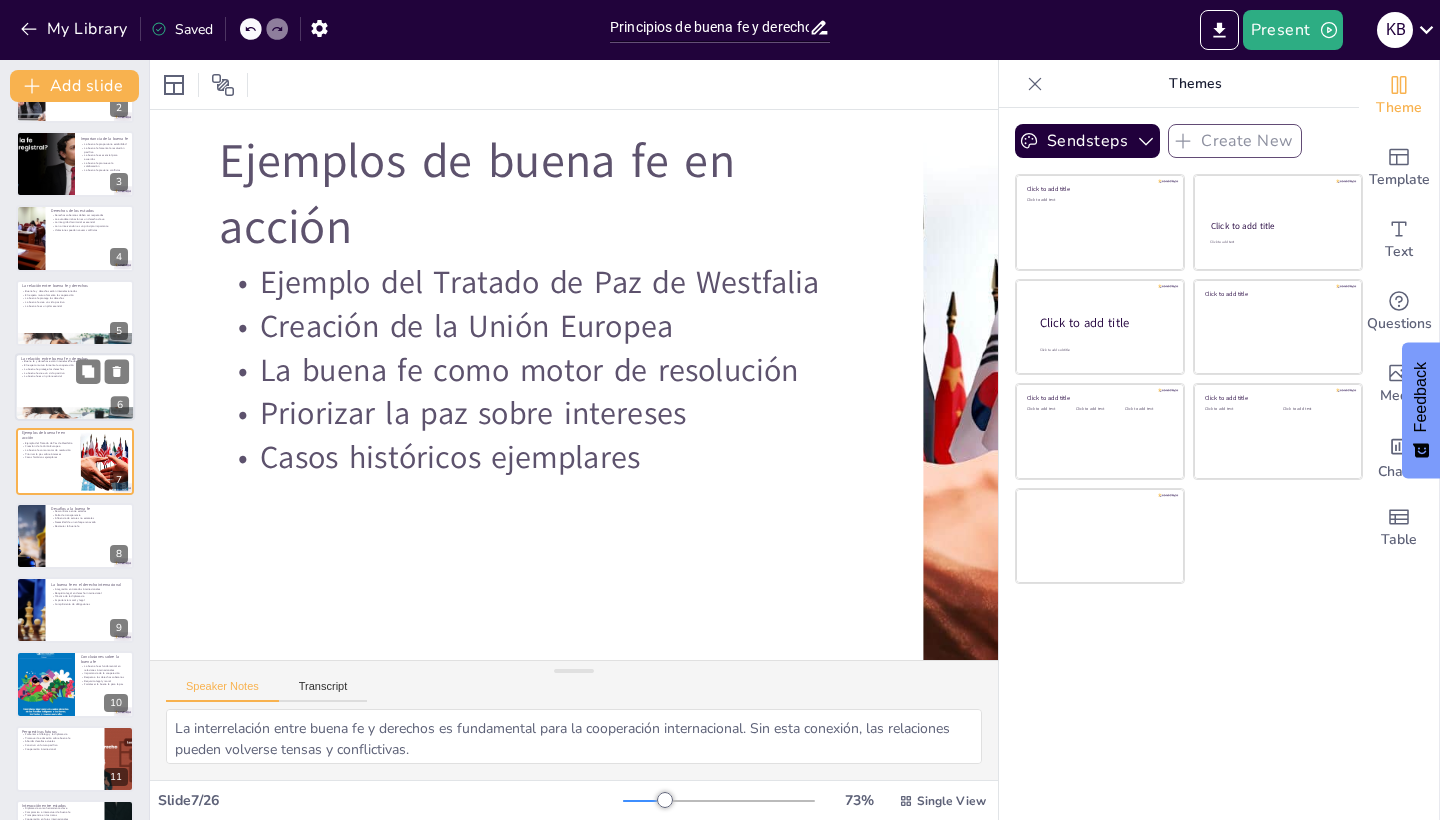 checkbox on "true" 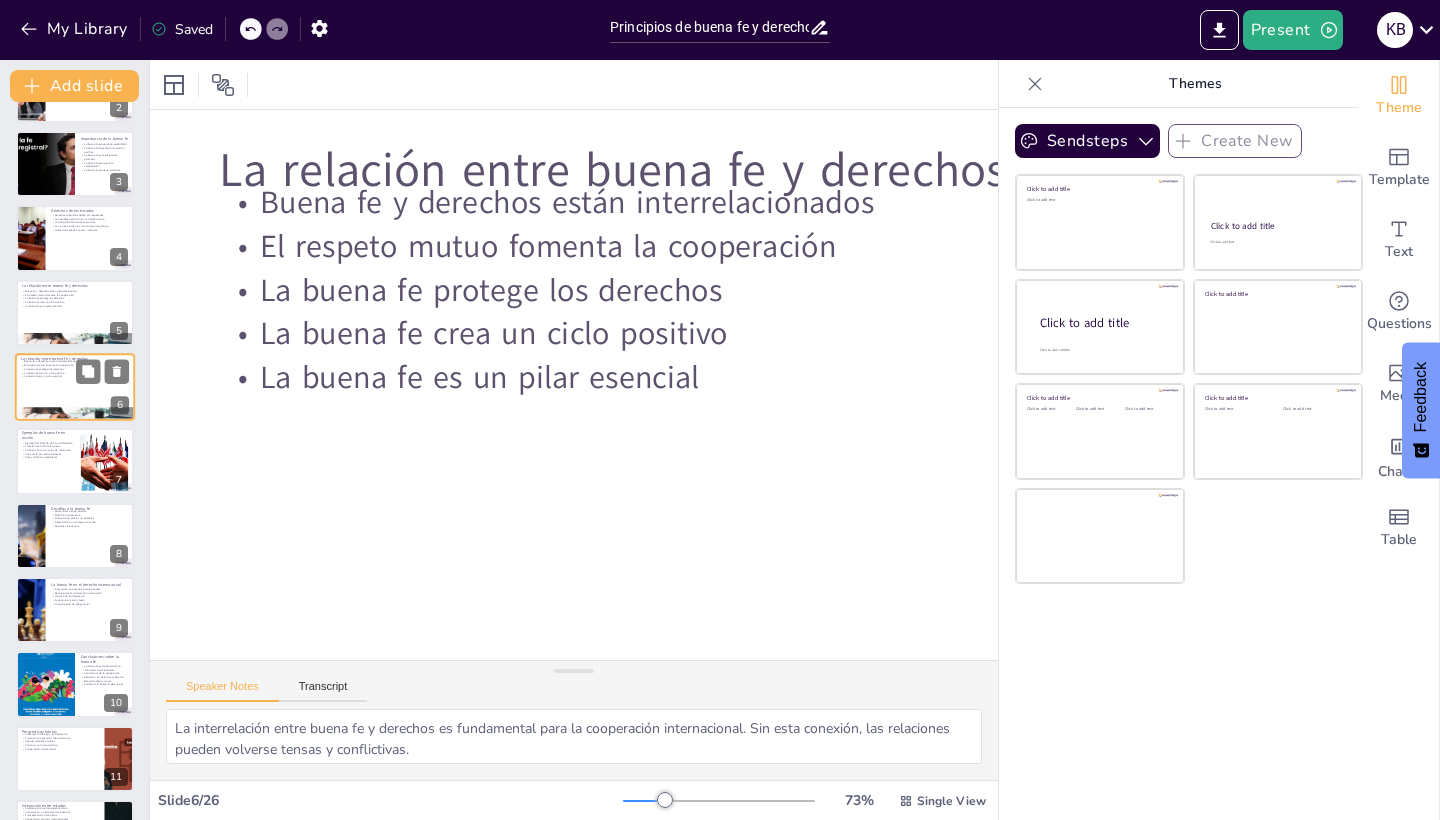 checkbox on "true" 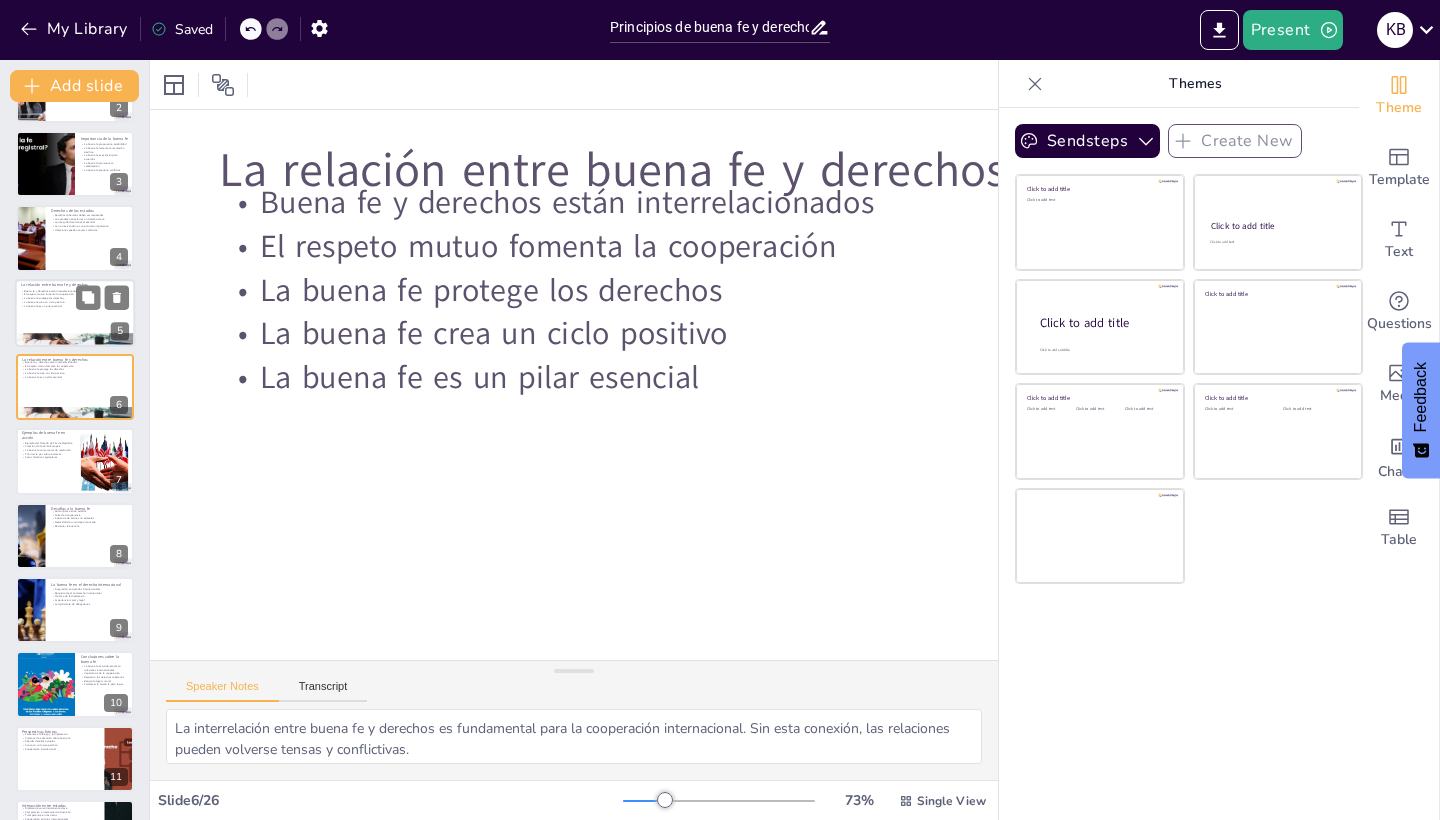scroll, scrollTop: 62, scrollLeft: 0, axis: vertical 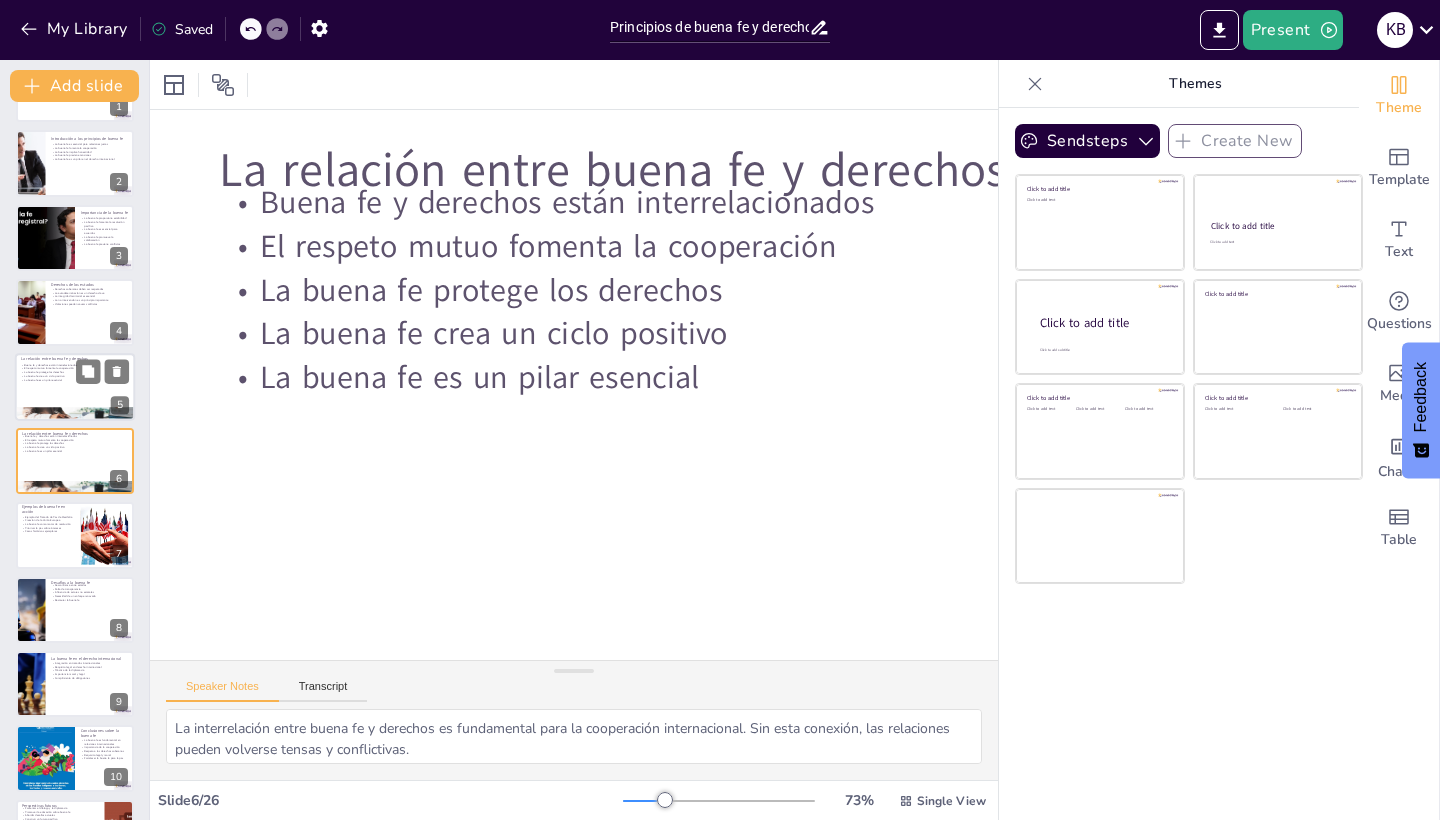 checkbox on "true" 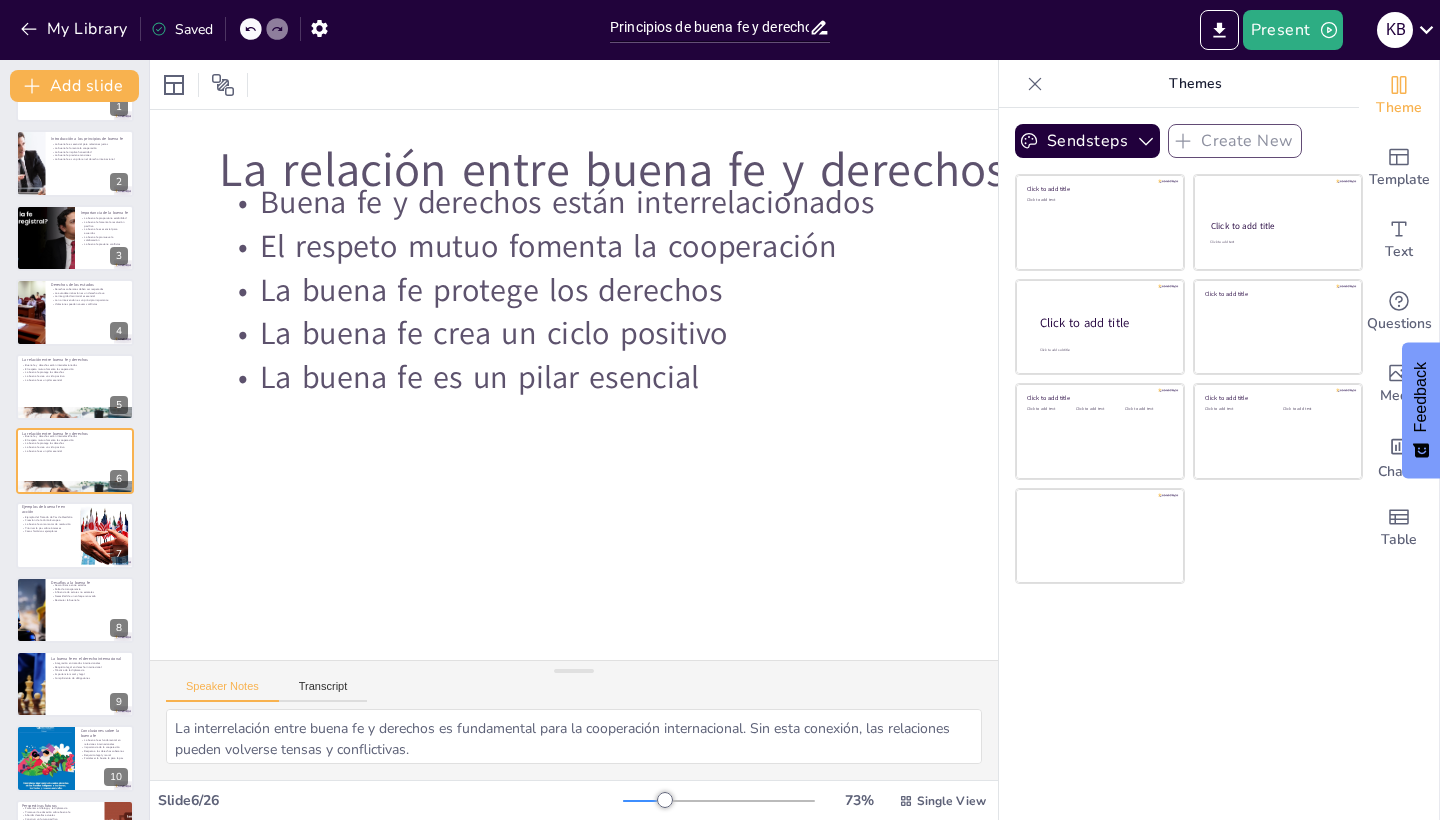 checkbox on "true" 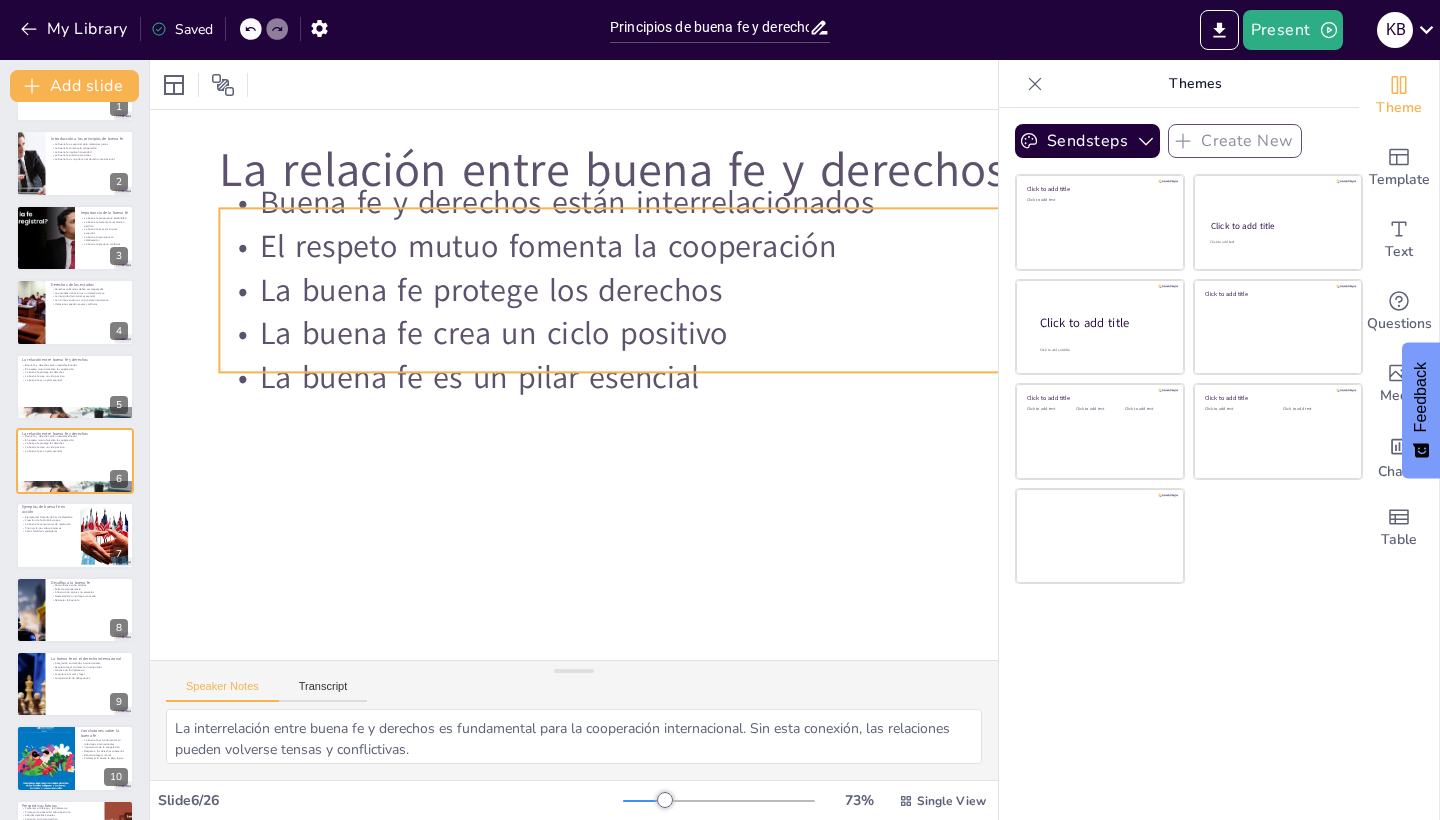 checkbox on "true" 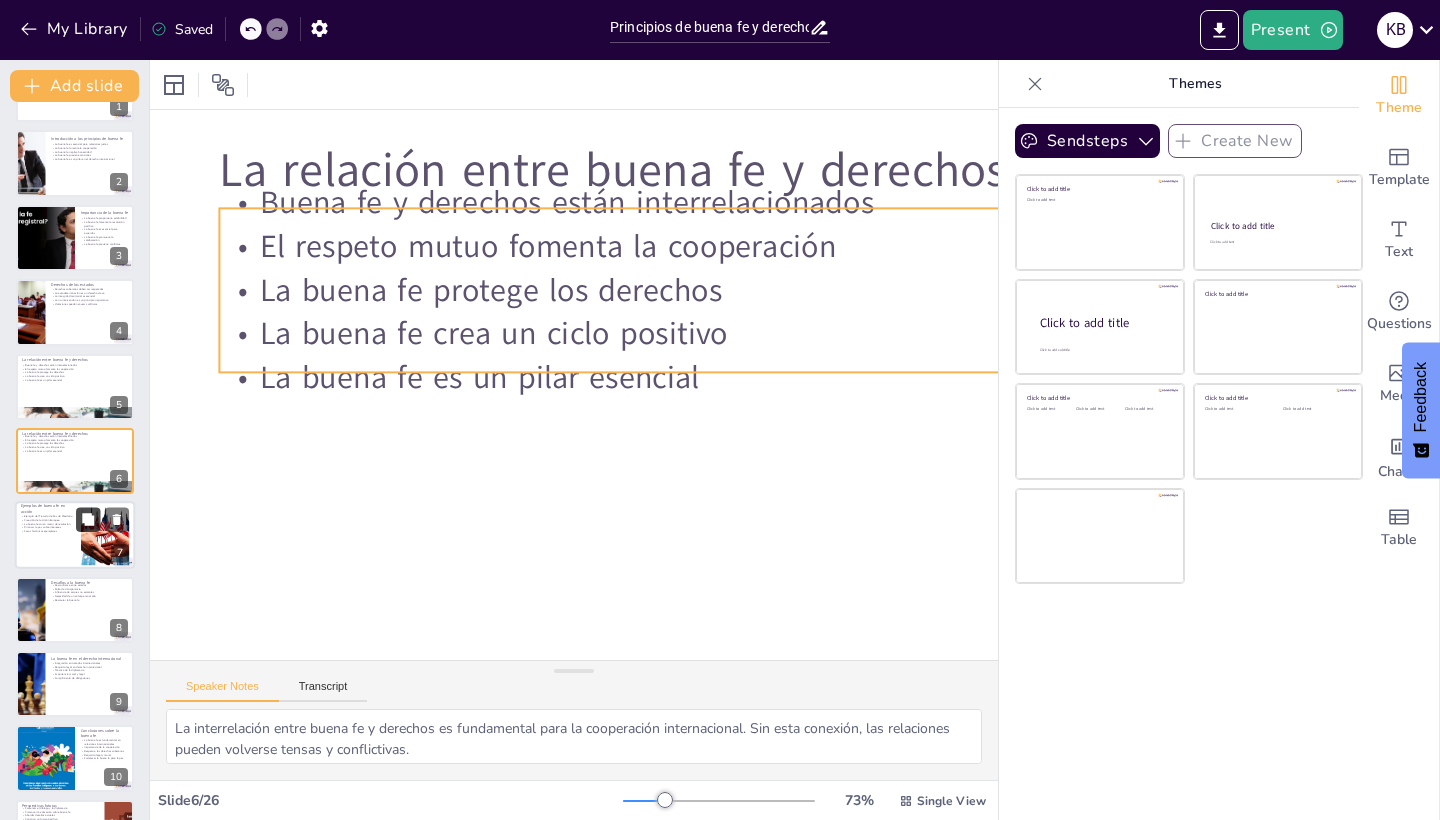checkbox on "true" 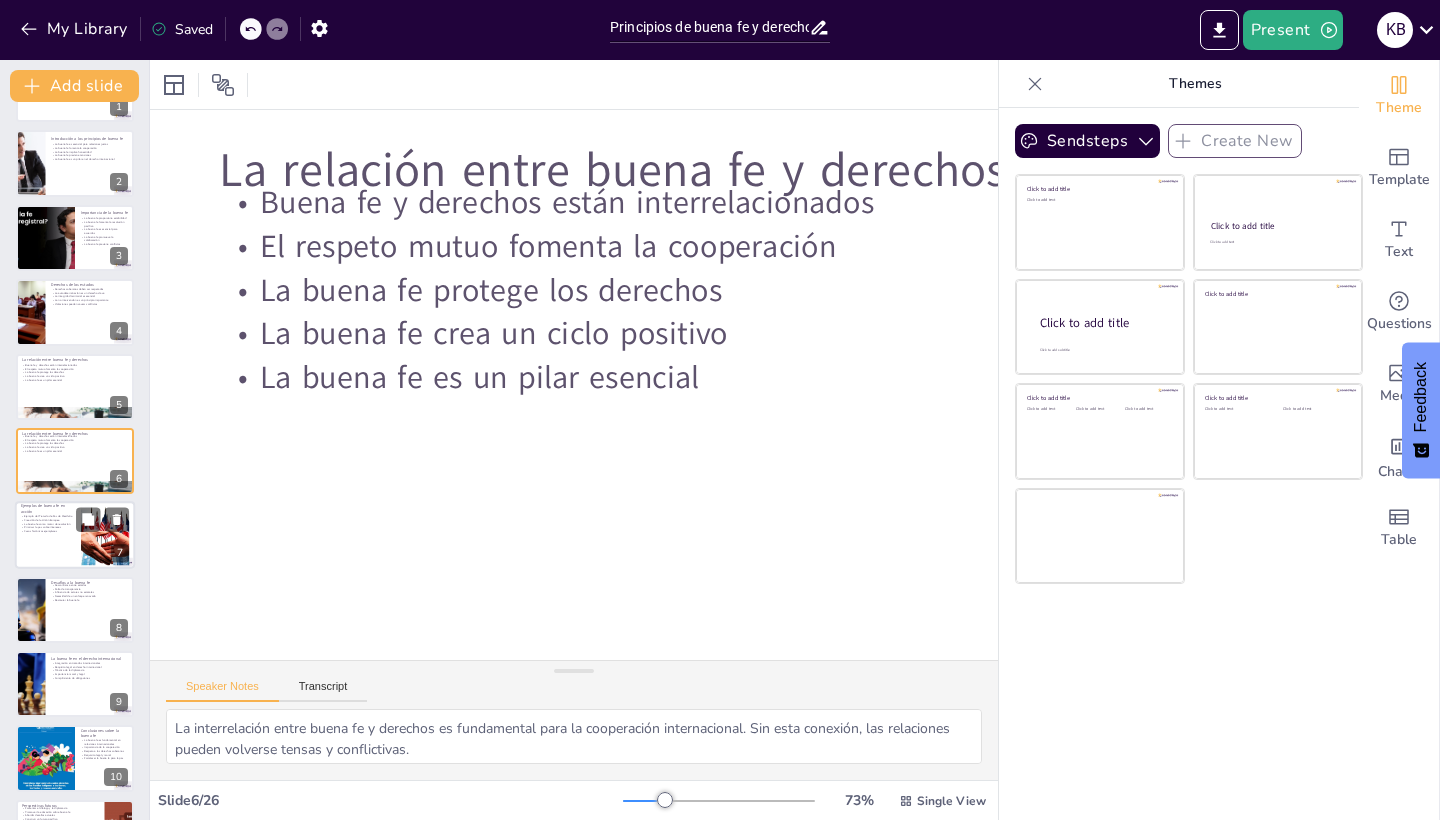 checkbox on "true" 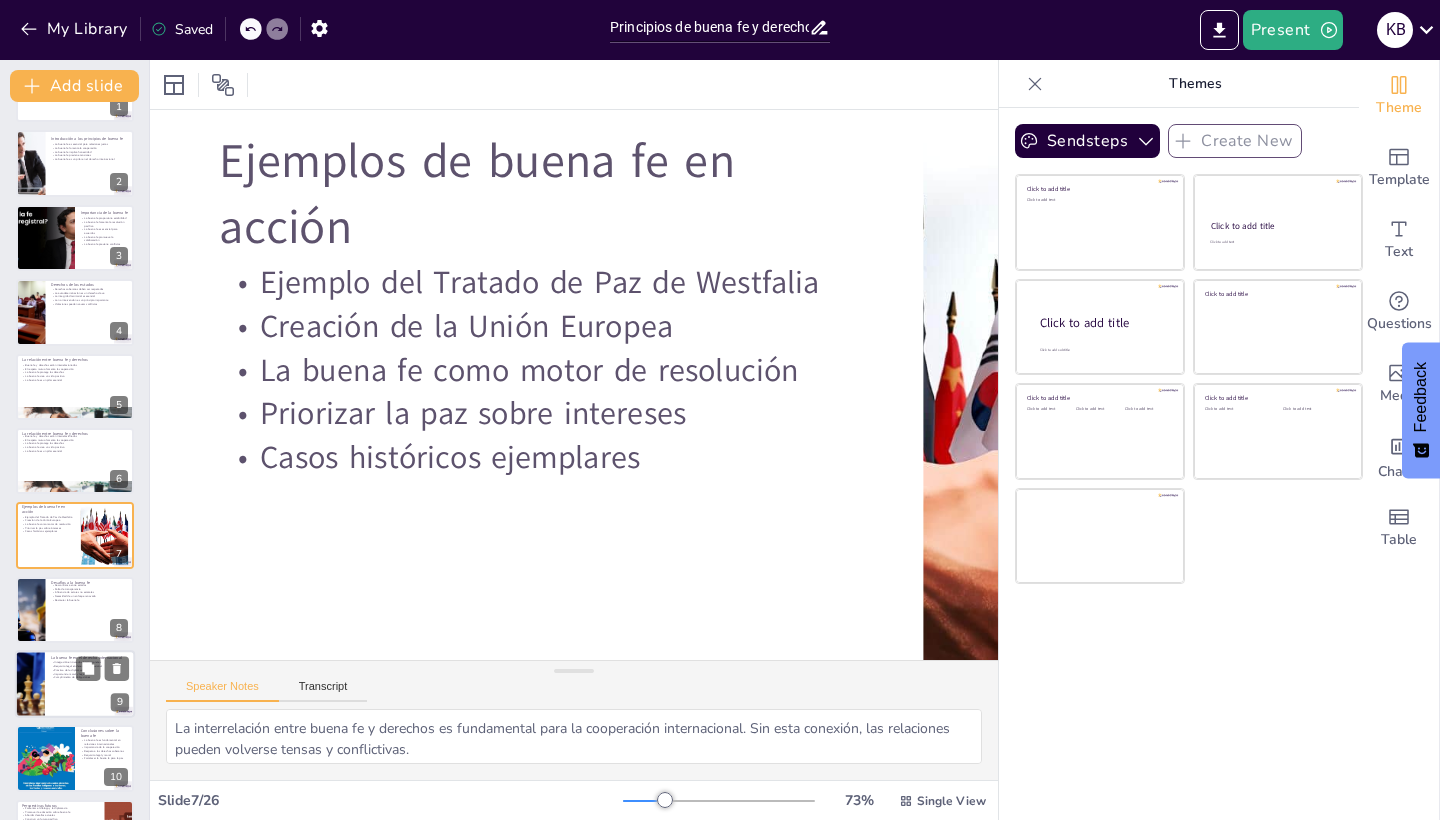 checkbox on "true" 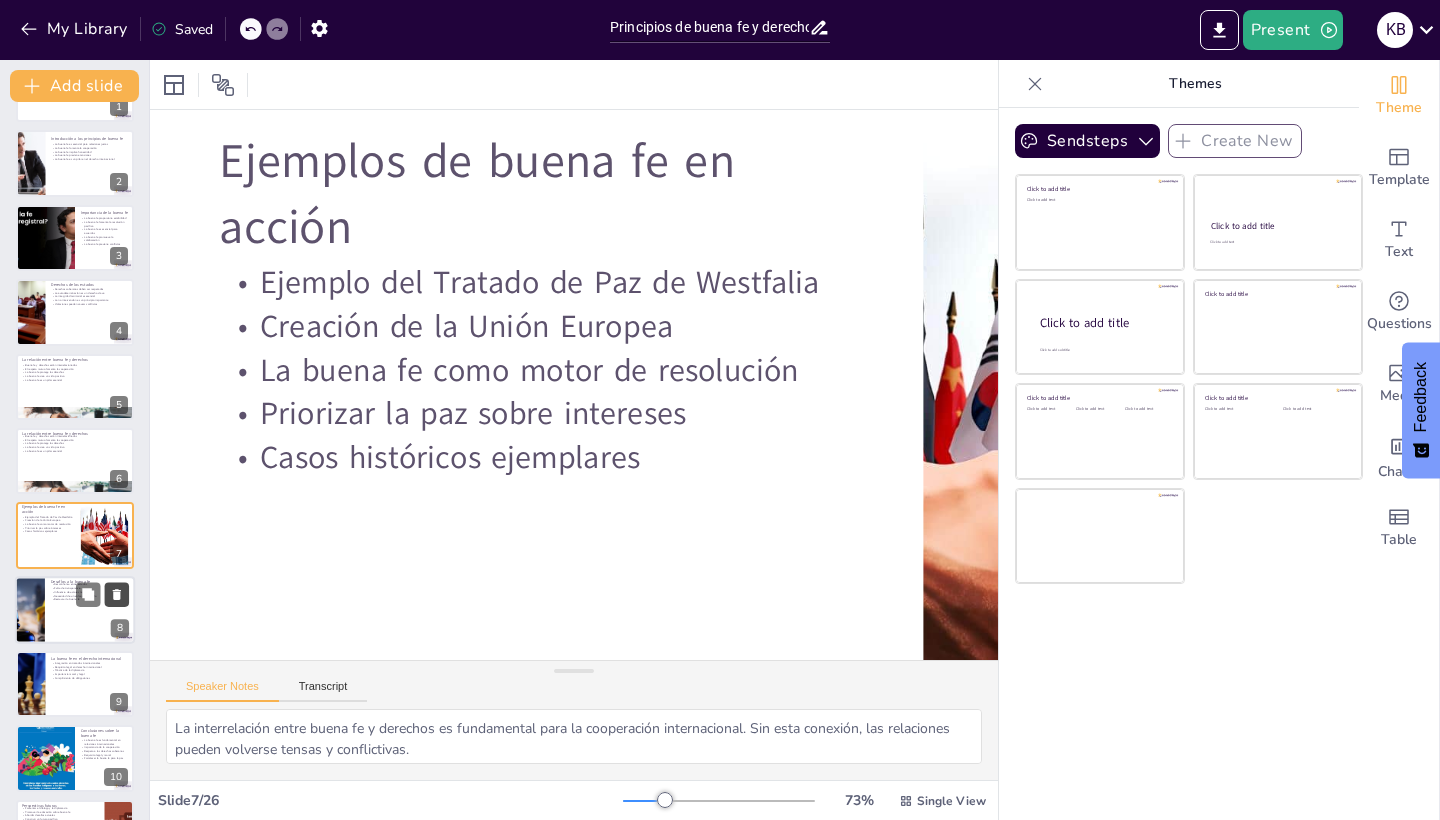 checkbox on "true" 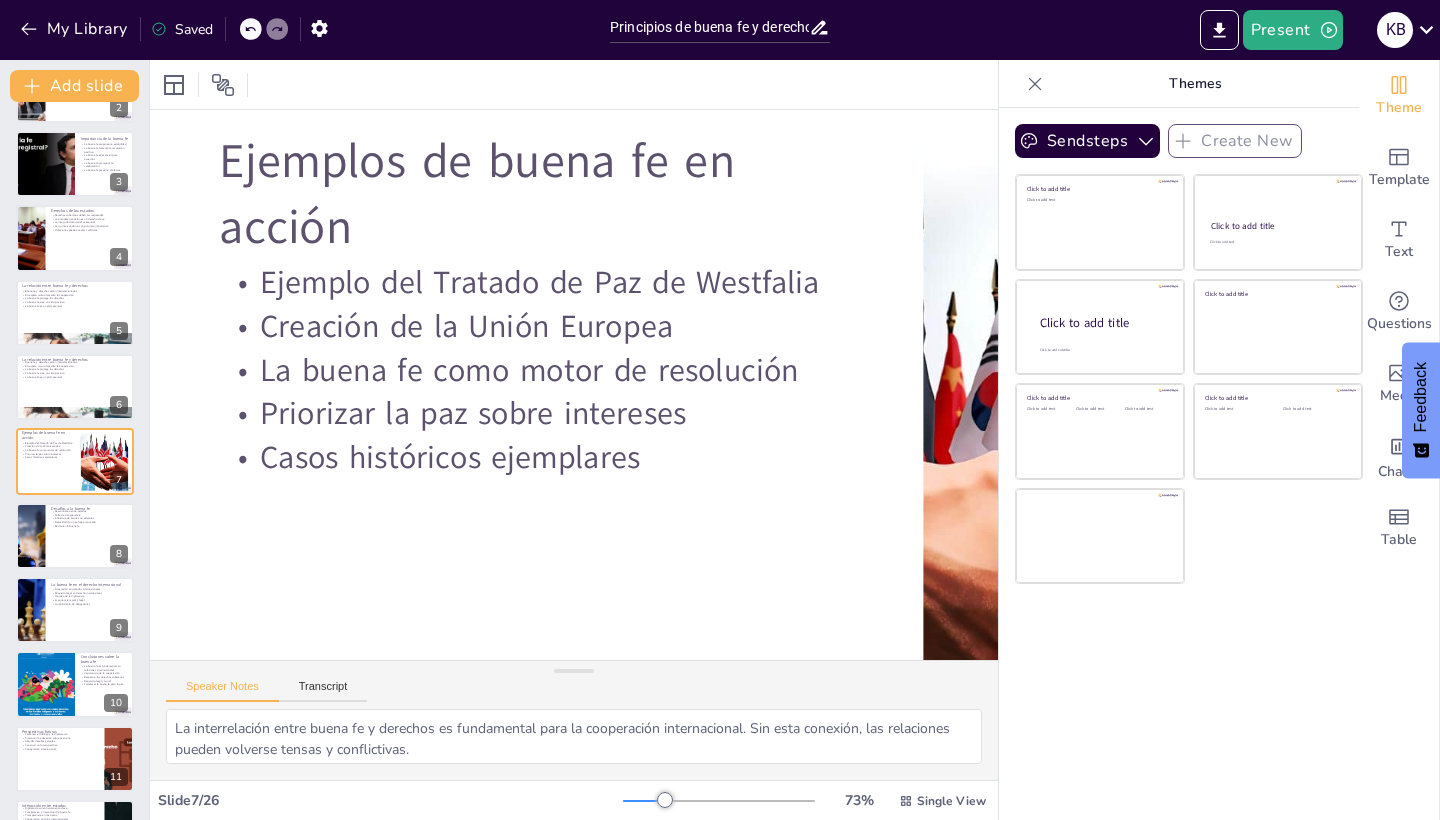 checkbox on "true" 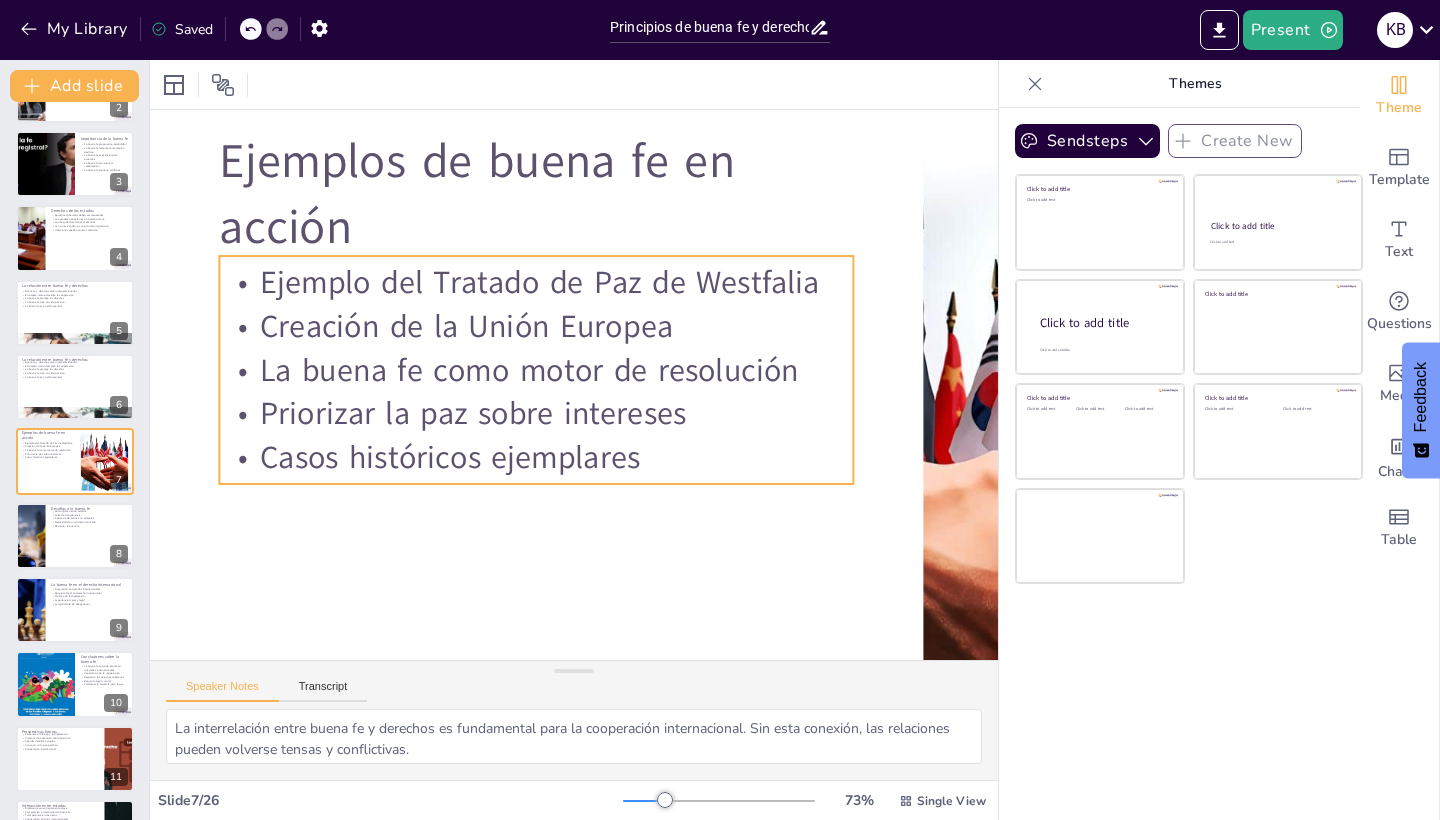 checkbox on "true" 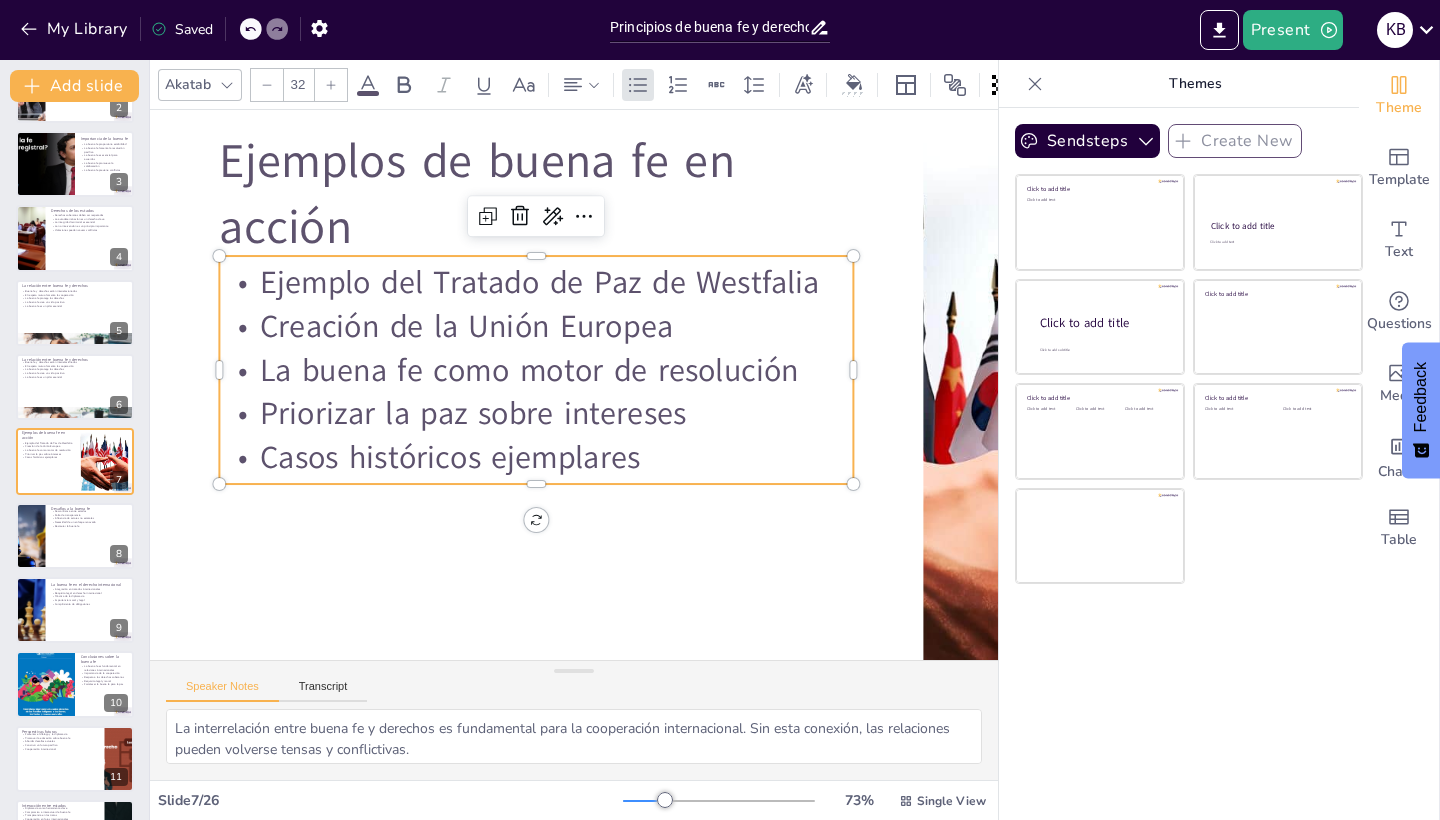 click on "Ejemplo del Tratado de Paz de Westfalia" at bounding box center [536, 283] 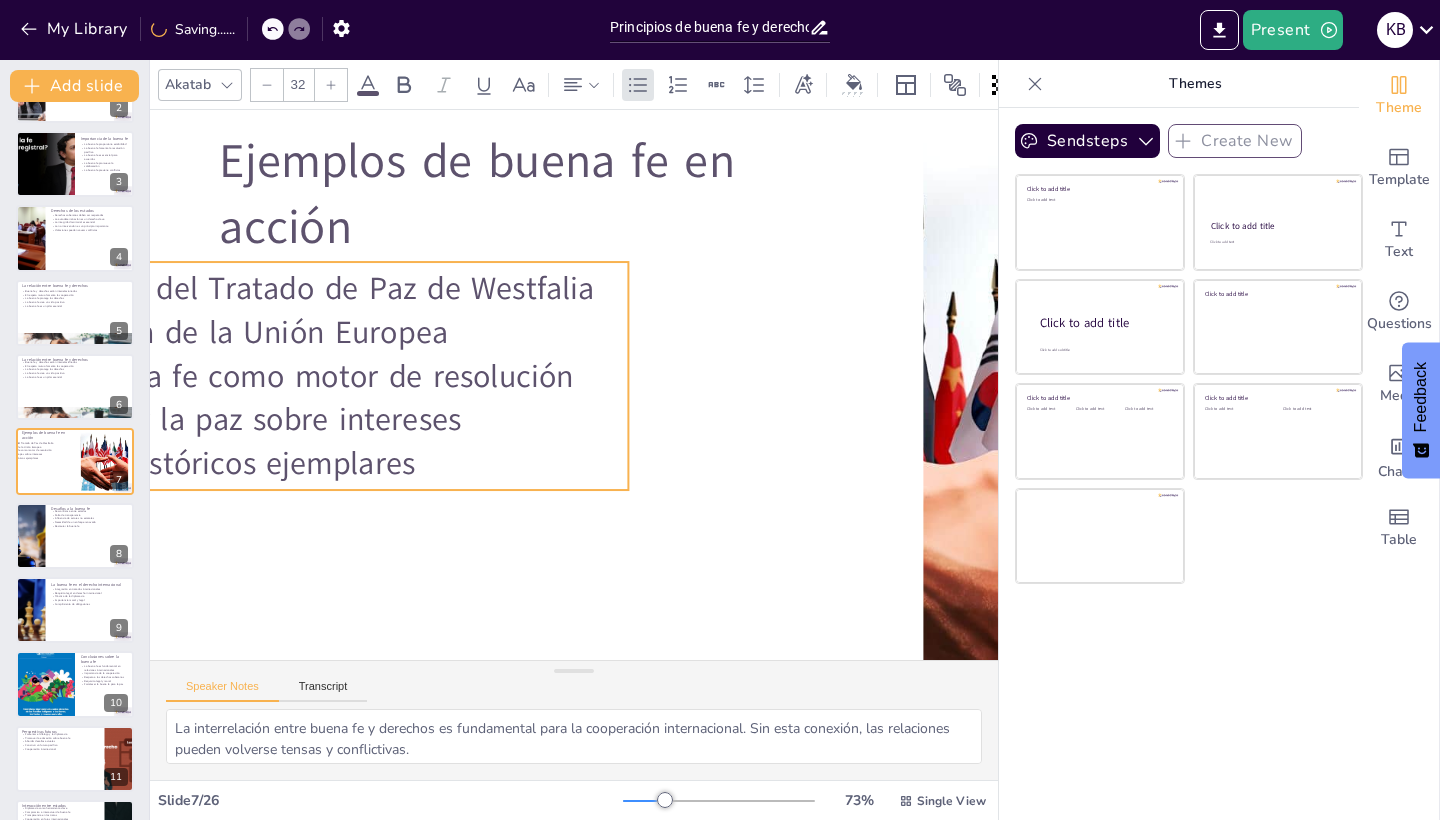 drag, startPoint x: 816, startPoint y: 285, endPoint x: 547, endPoint y: 288, distance: 269.01672 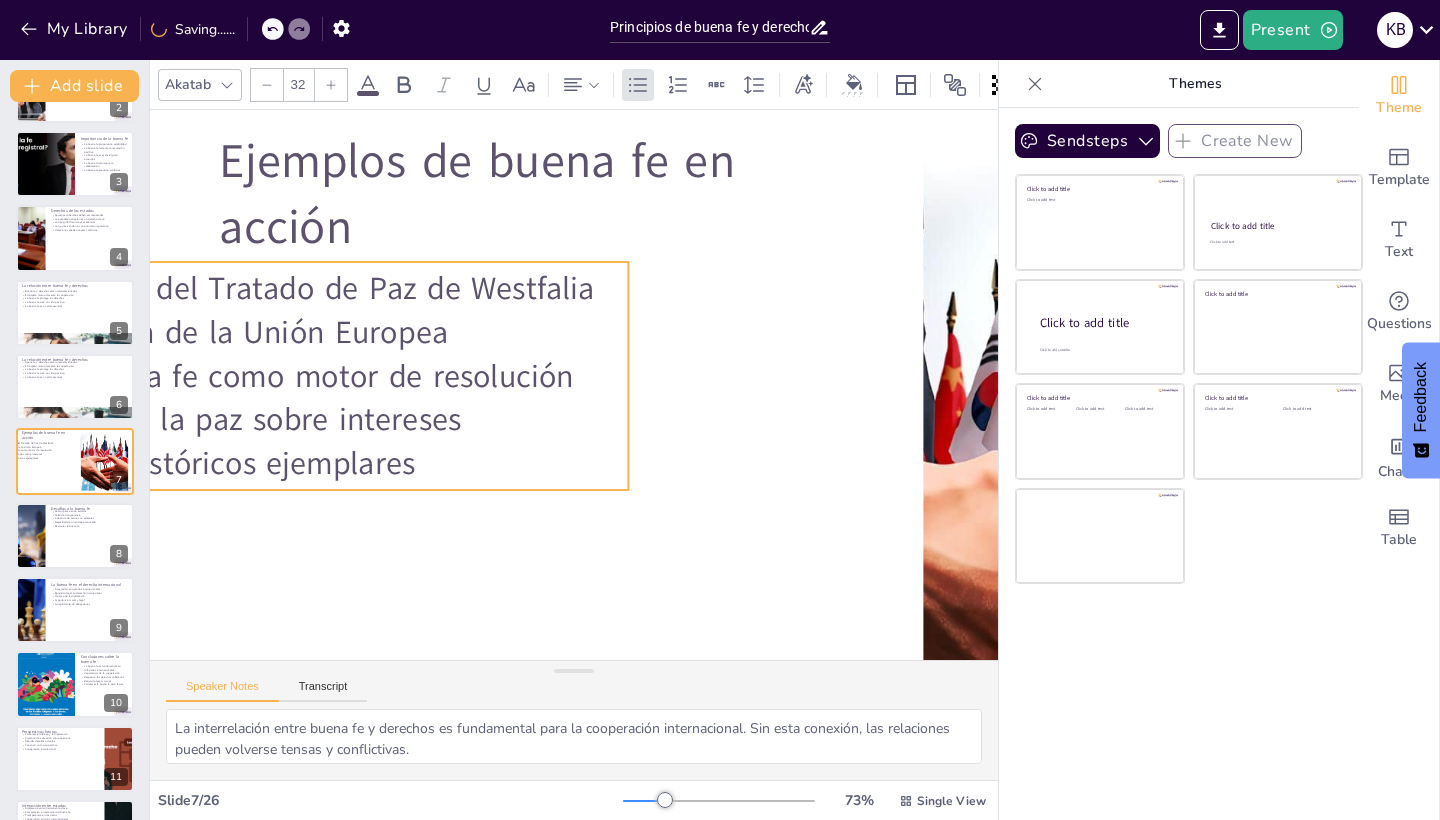 click on "Ejemplo del Tratado de Paz de Westfalia" at bounding box center [311, 289] 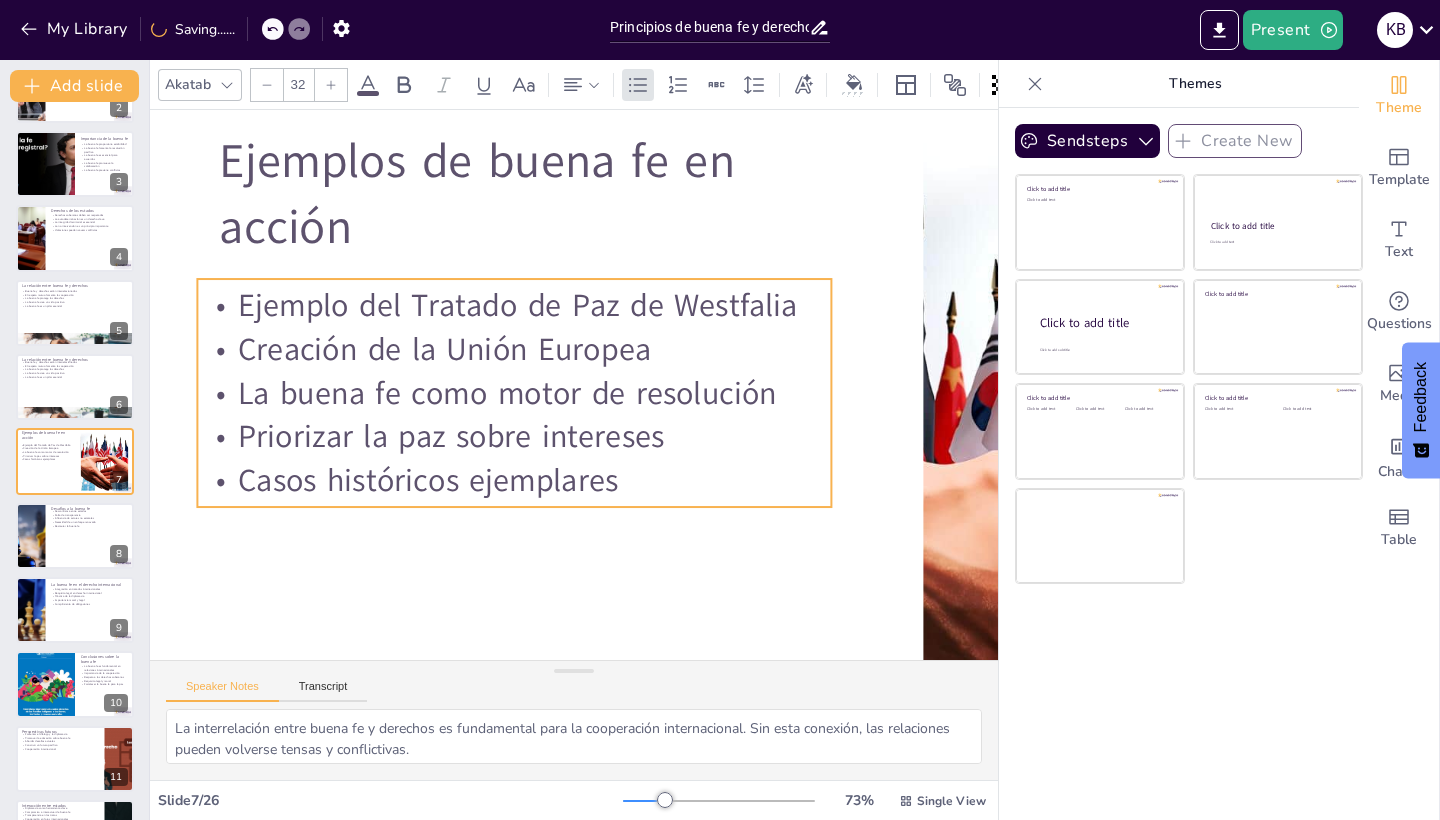 drag, startPoint x: 557, startPoint y: 323, endPoint x: 806, endPoint y: 344, distance: 249.88397 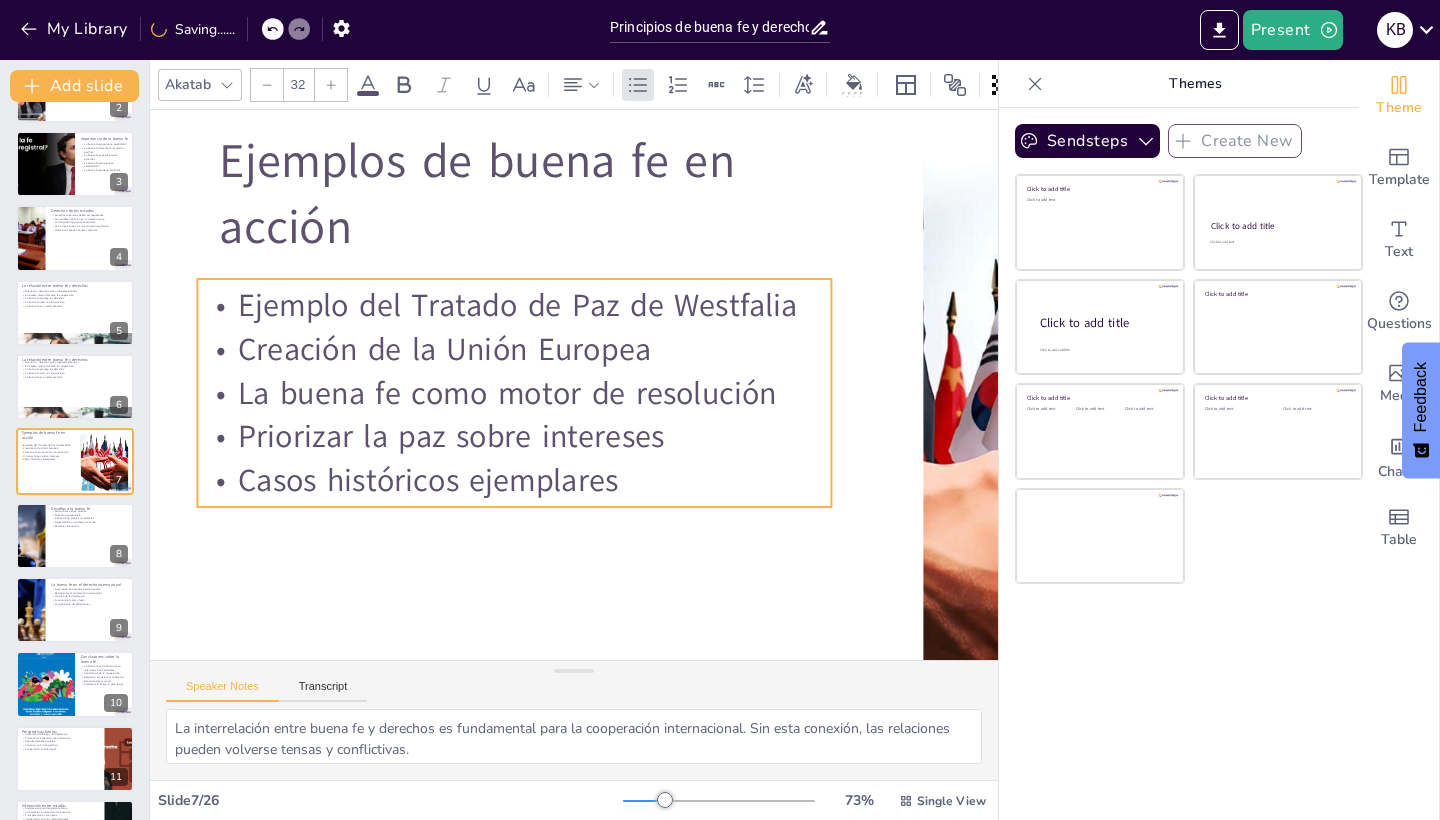 click on "Creación de la Unión Europea" at bounding box center [514, 349] 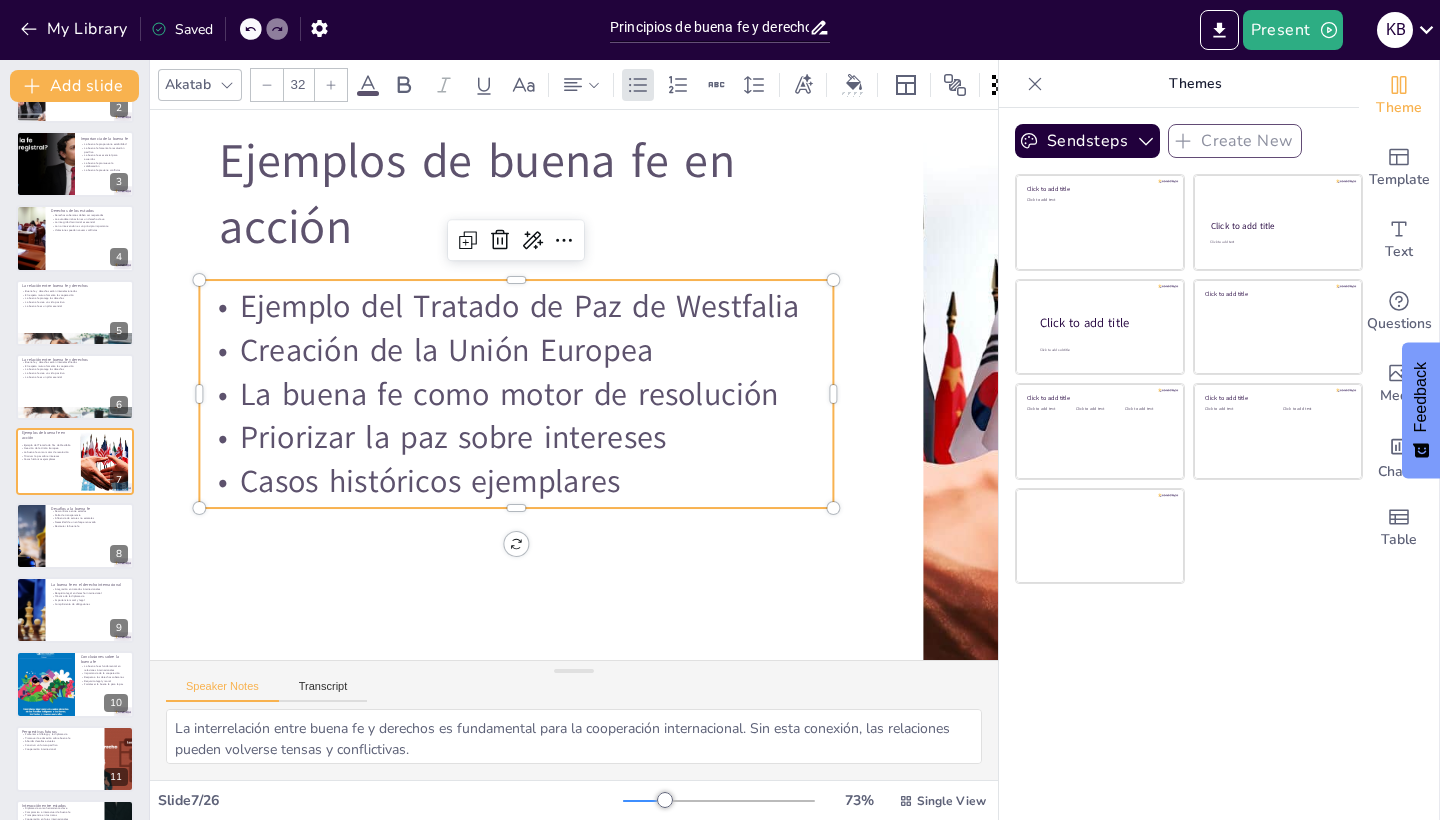 click on "Ejemplo del Tratado de Paz de Westfalia" at bounding box center (516, 307) 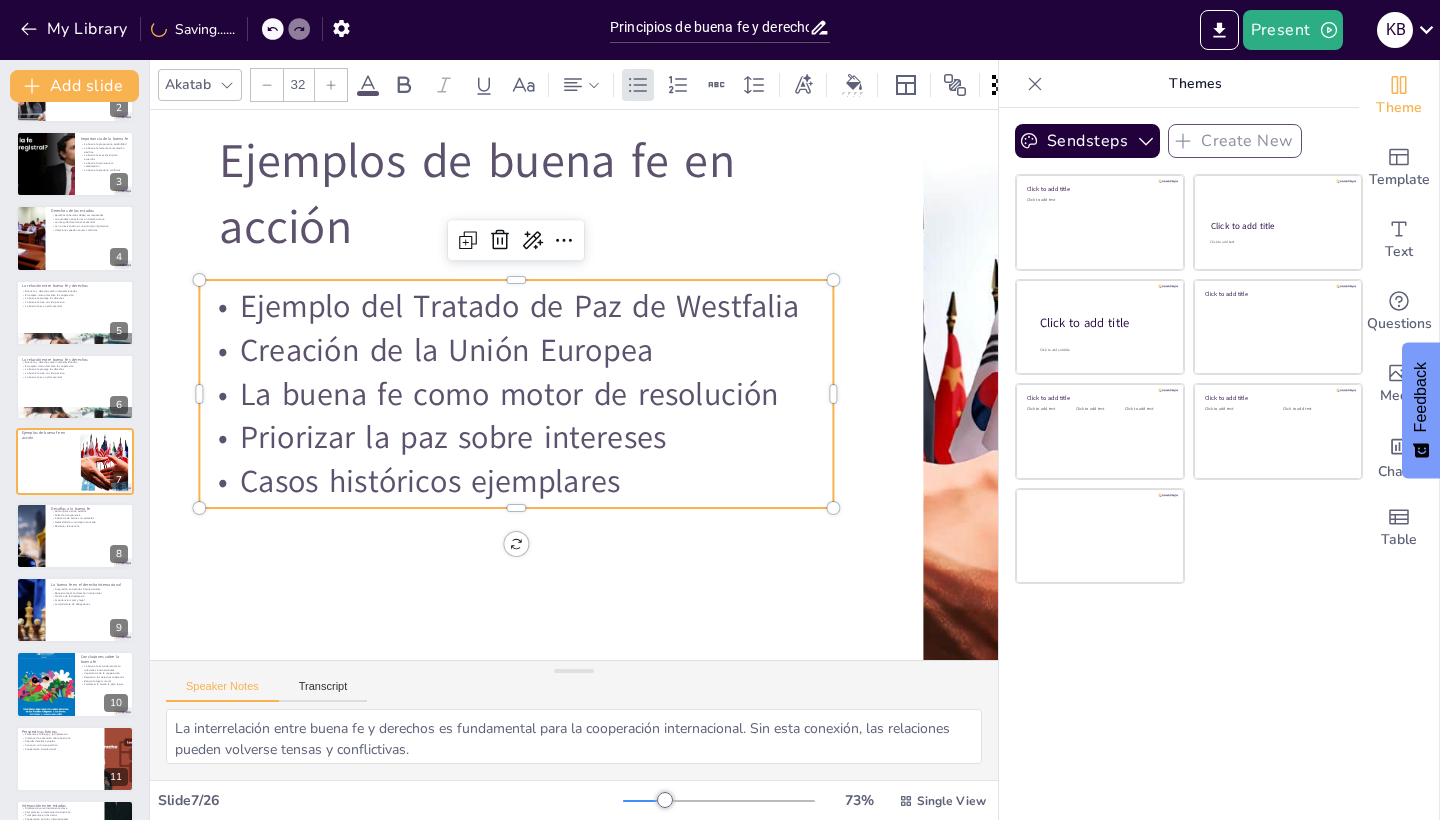 click on "Ejemplo del Tratado de Paz de Westfalia" at bounding box center [516, 307] 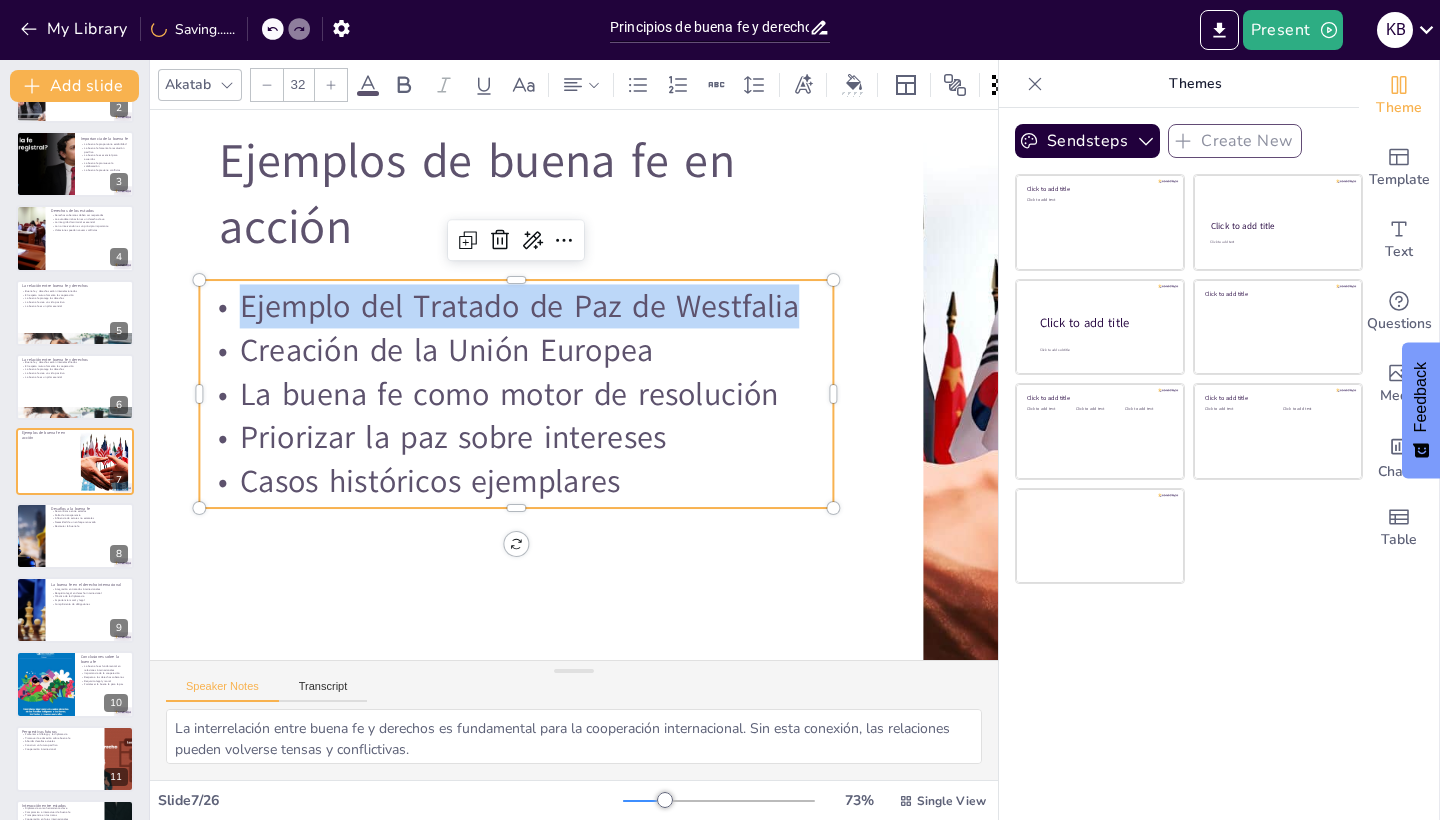 drag, startPoint x: 801, startPoint y: 312, endPoint x: 243, endPoint y: 300, distance: 558.129 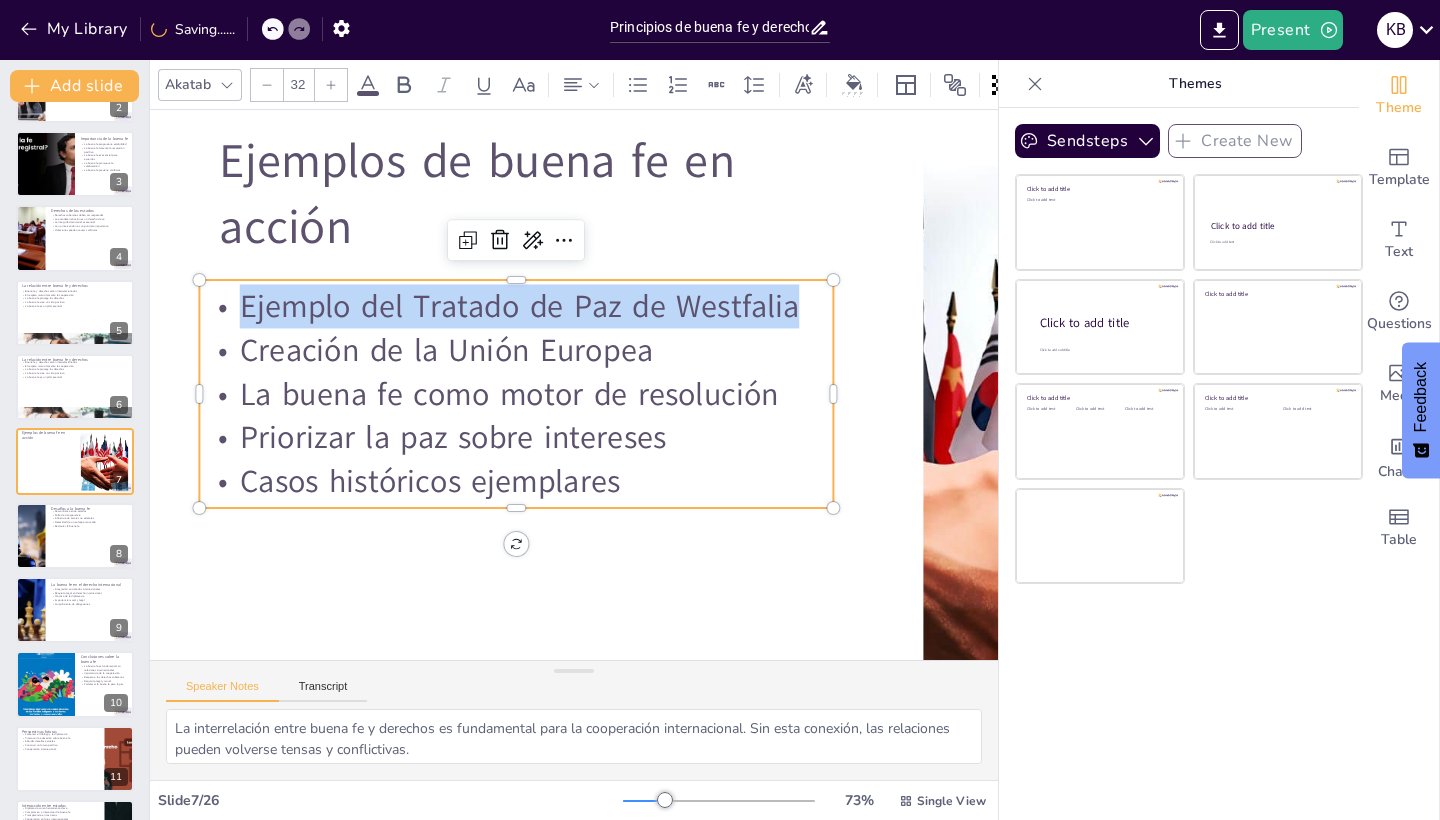 click on "Ejemplo del Tratado de Paz de Westfalia" at bounding box center (516, 307) 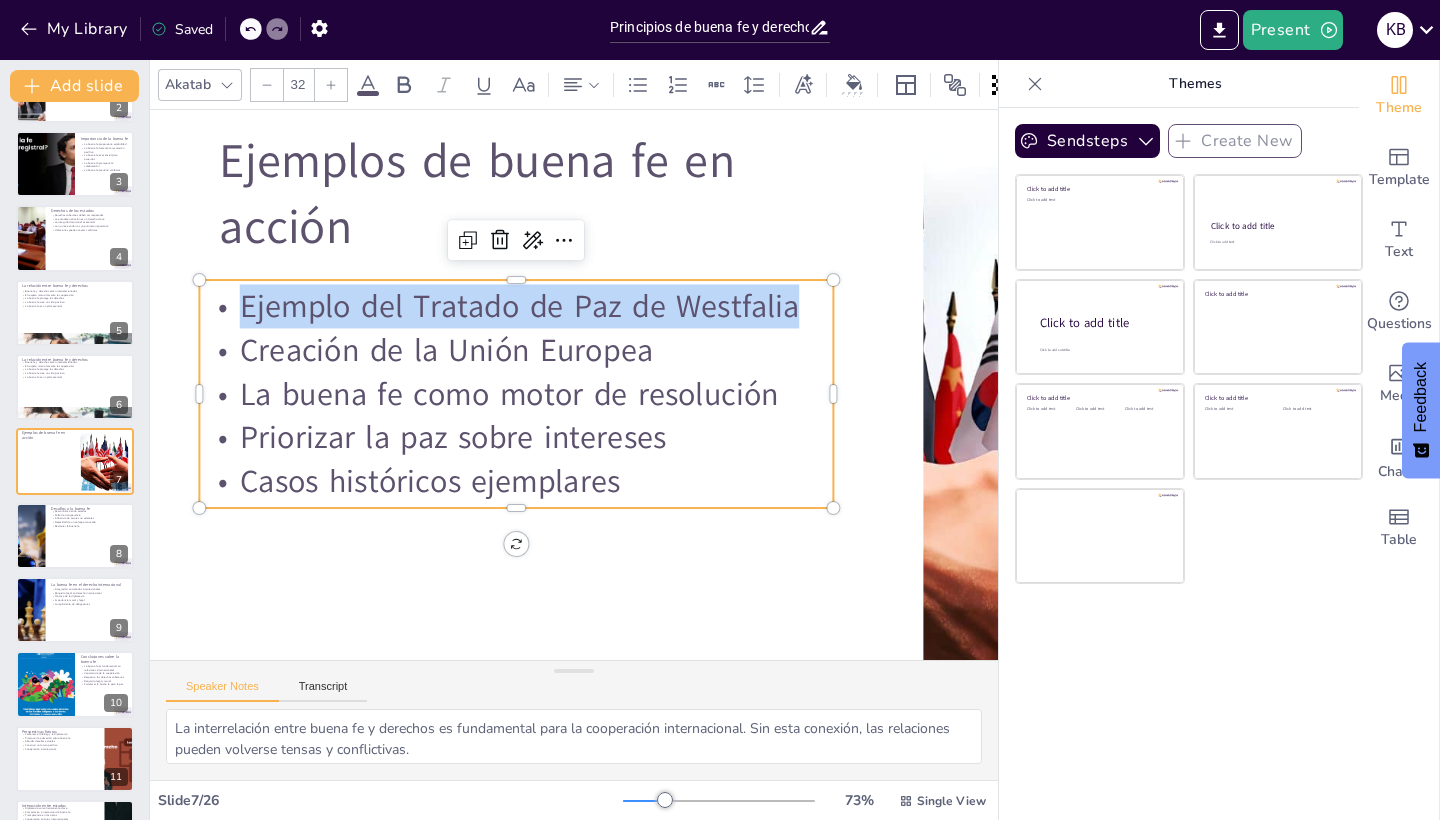 copy on "Ejemplo del Tratado de Paz de Westfalia" 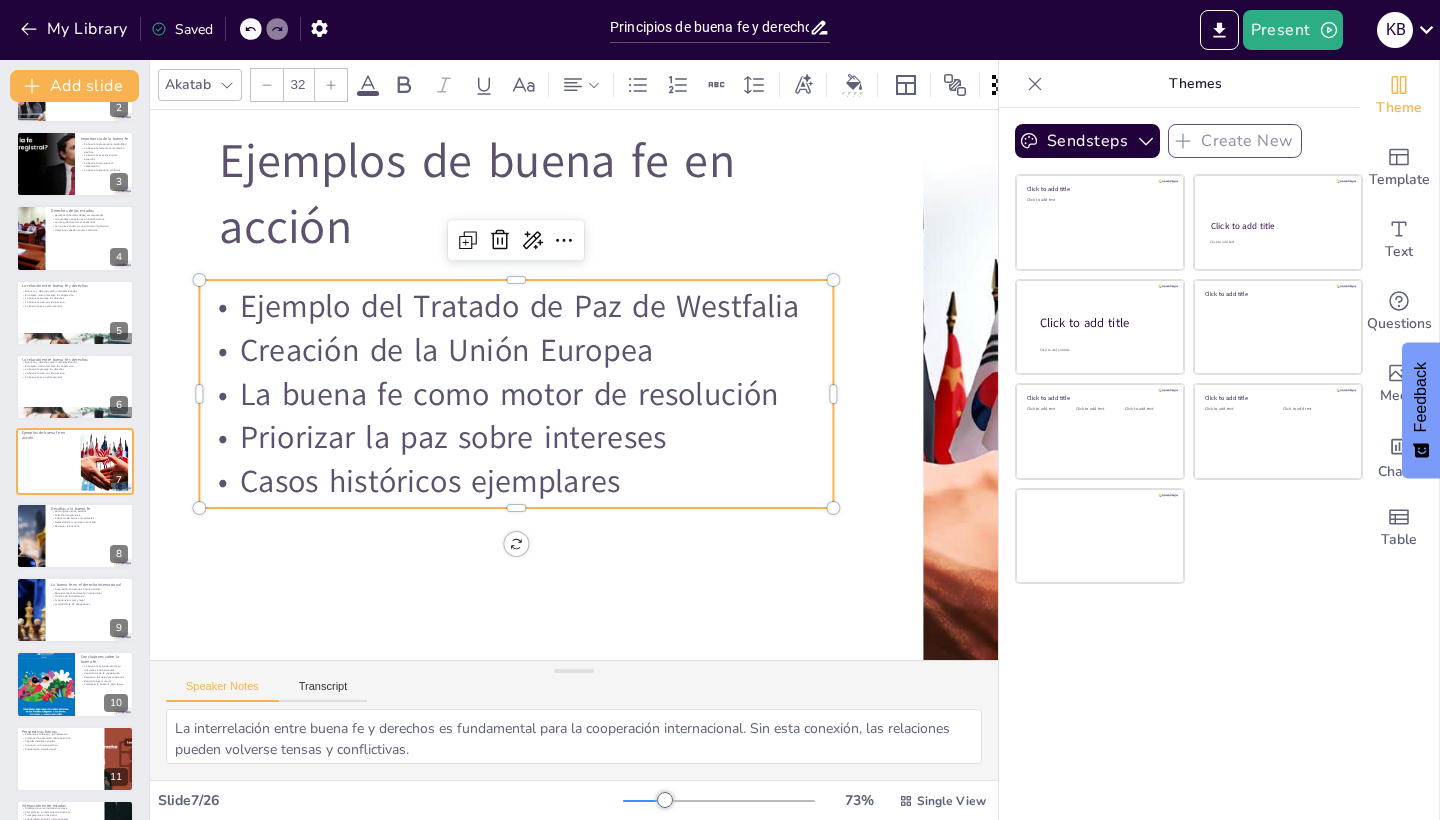 click on "Creación de la Unión Europea" at bounding box center (516, 350) 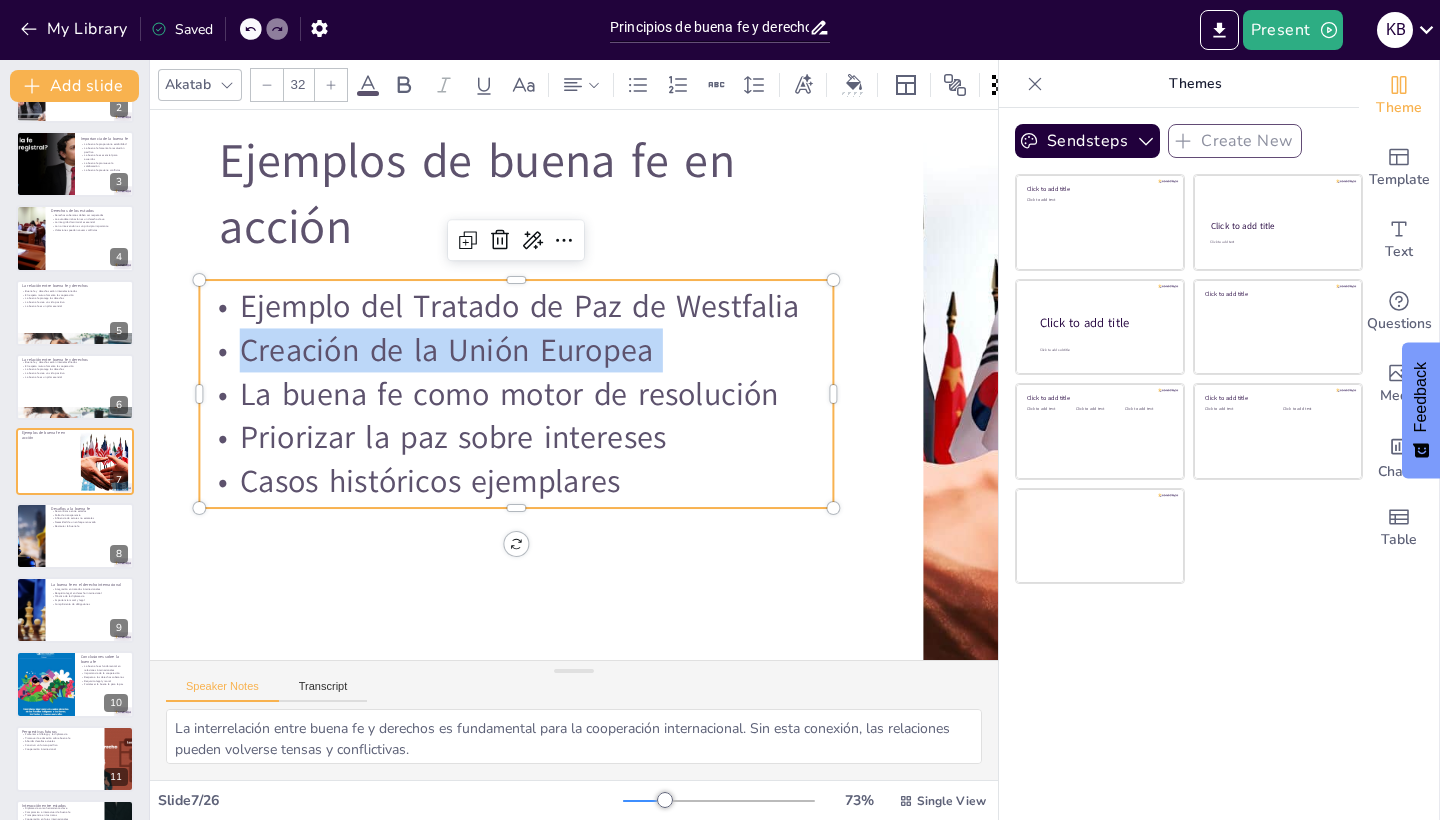 drag, startPoint x: 655, startPoint y: 354, endPoint x: 288, endPoint y: 348, distance: 367.04904 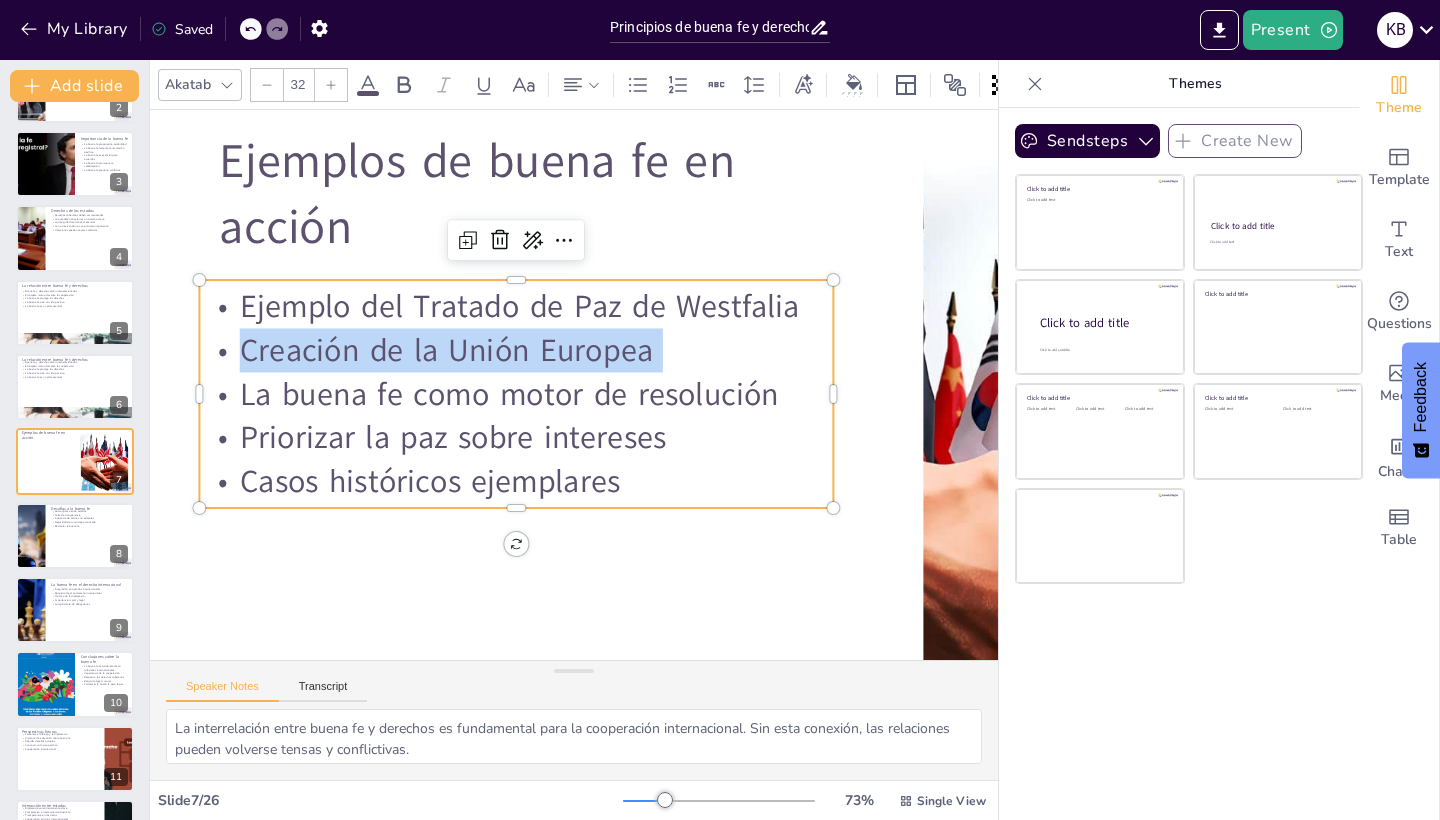click on "Creación de la Unión Europea" at bounding box center (516, 350) 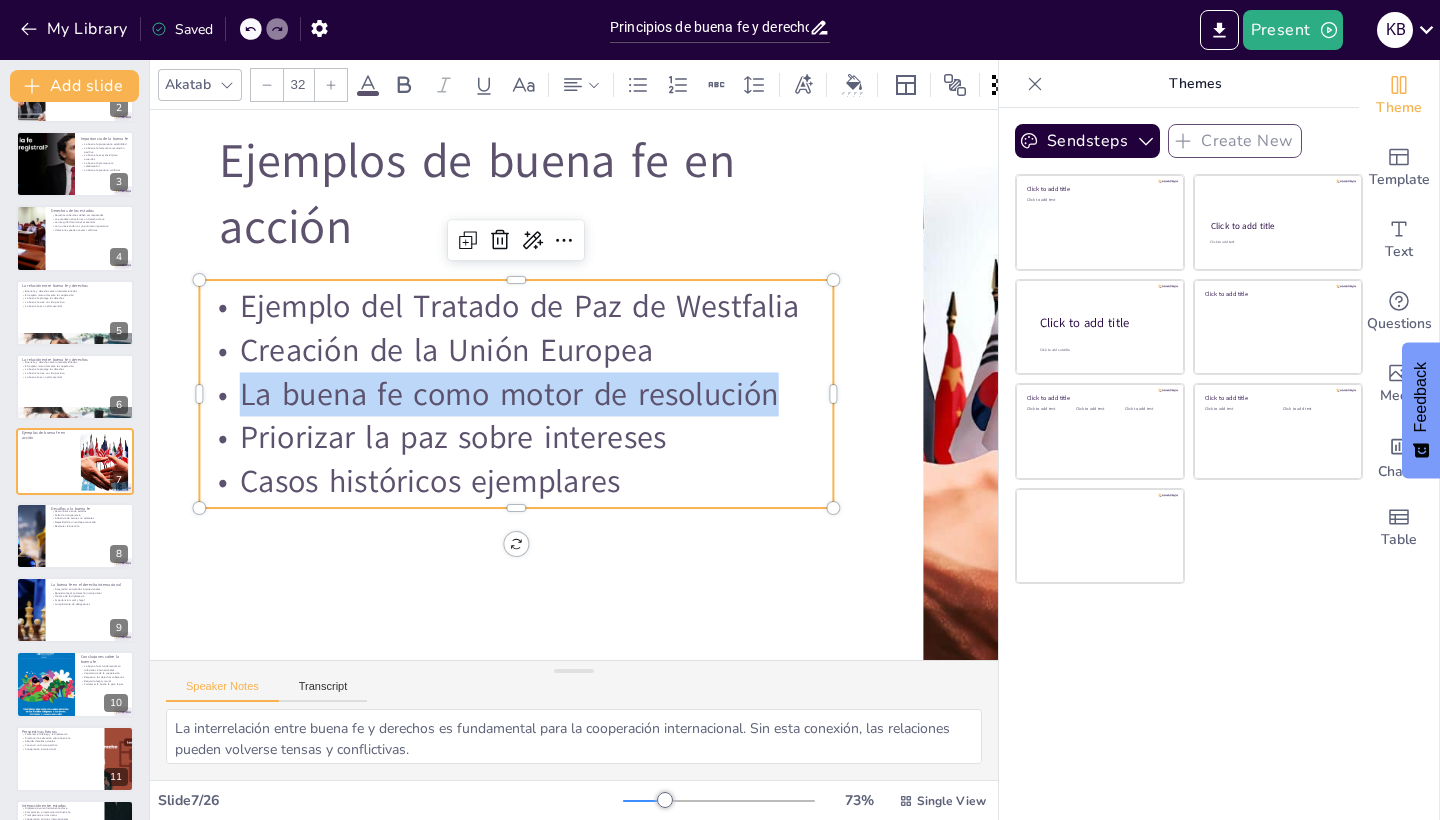 drag, startPoint x: 774, startPoint y: 400, endPoint x: 245, endPoint y: 402, distance: 529.0038 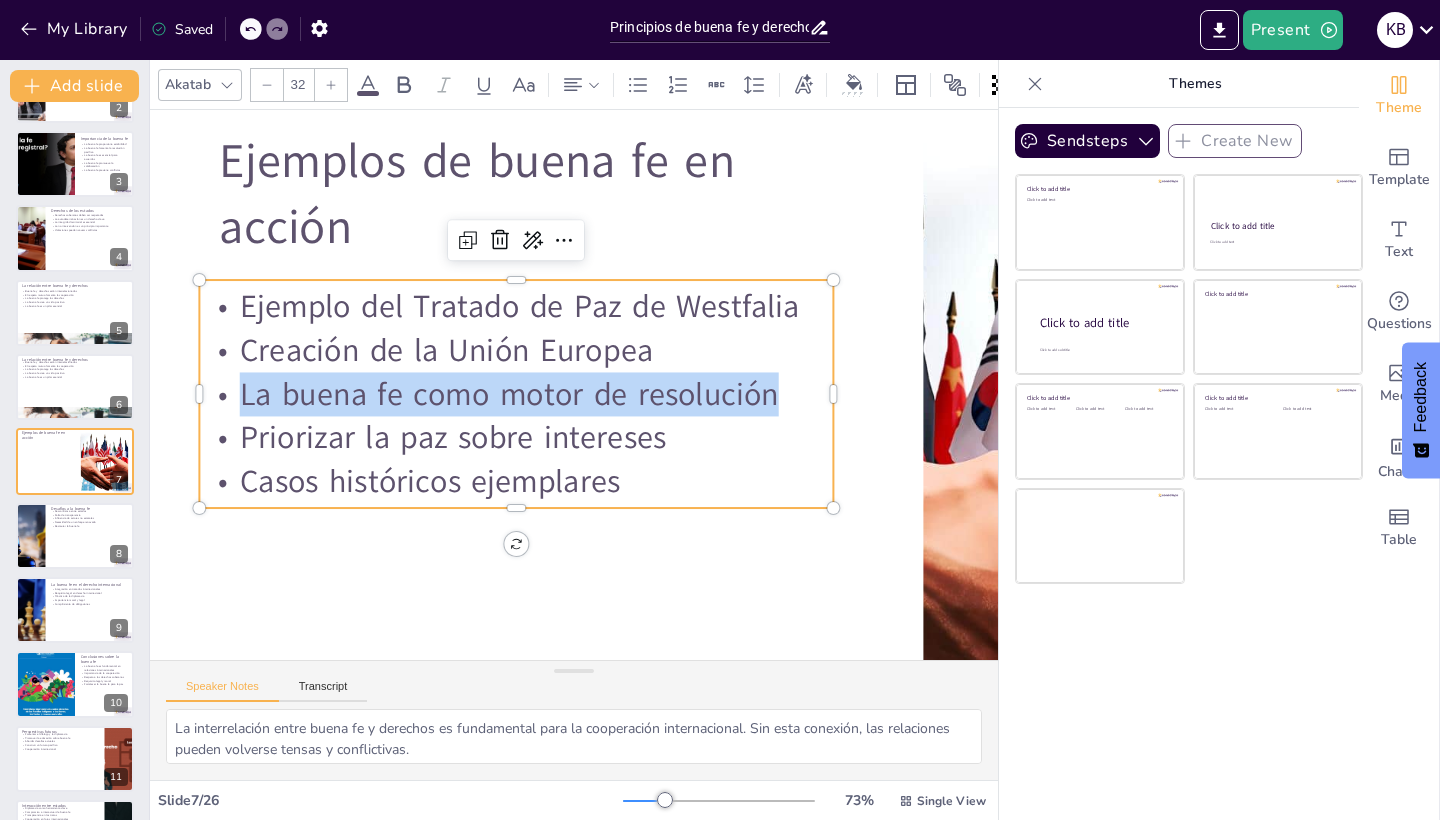 click on "La buena fe como motor de resolución" at bounding box center [516, 394] 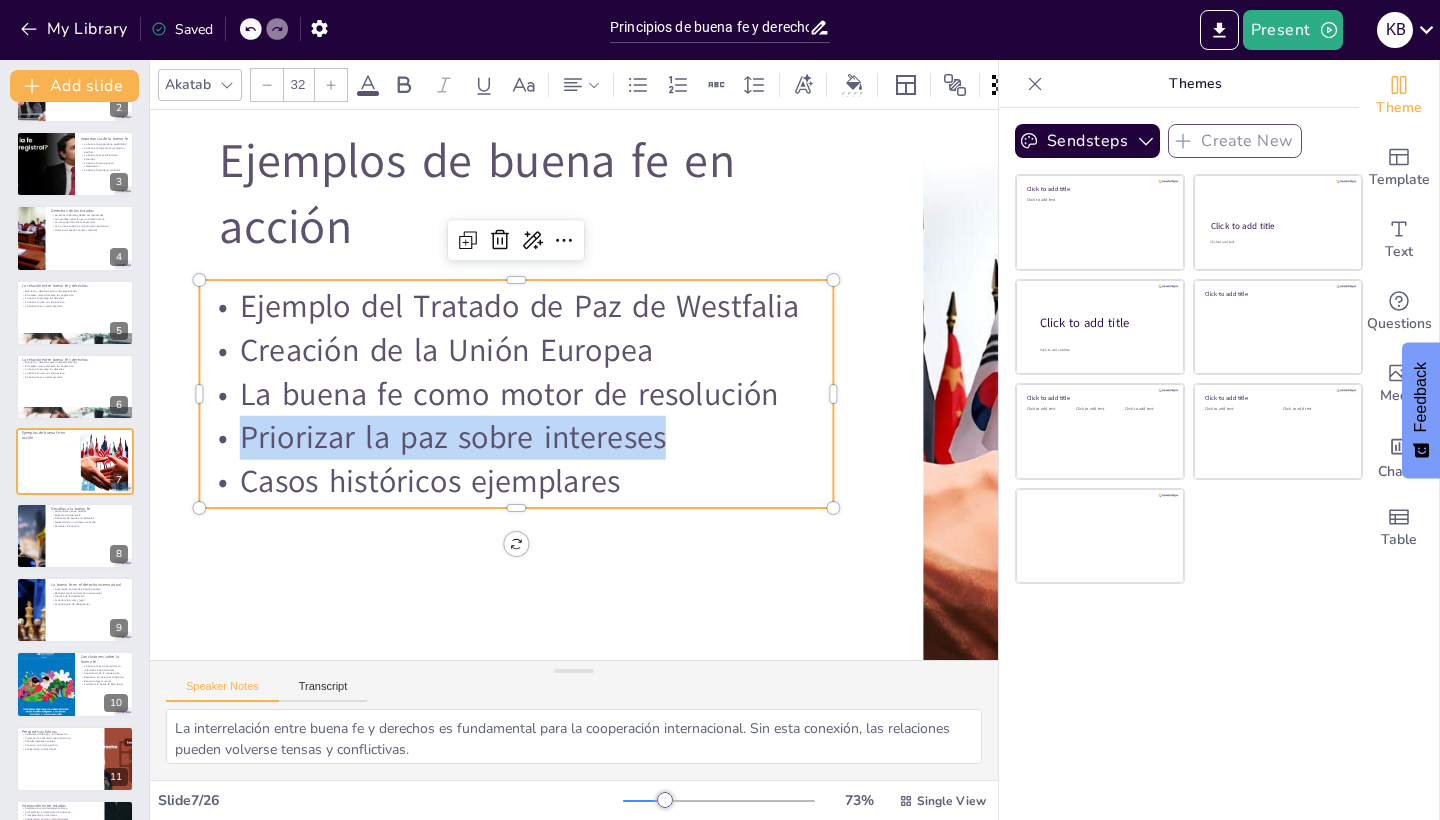 drag, startPoint x: 665, startPoint y: 450, endPoint x: 243, endPoint y: 434, distance: 422.30322 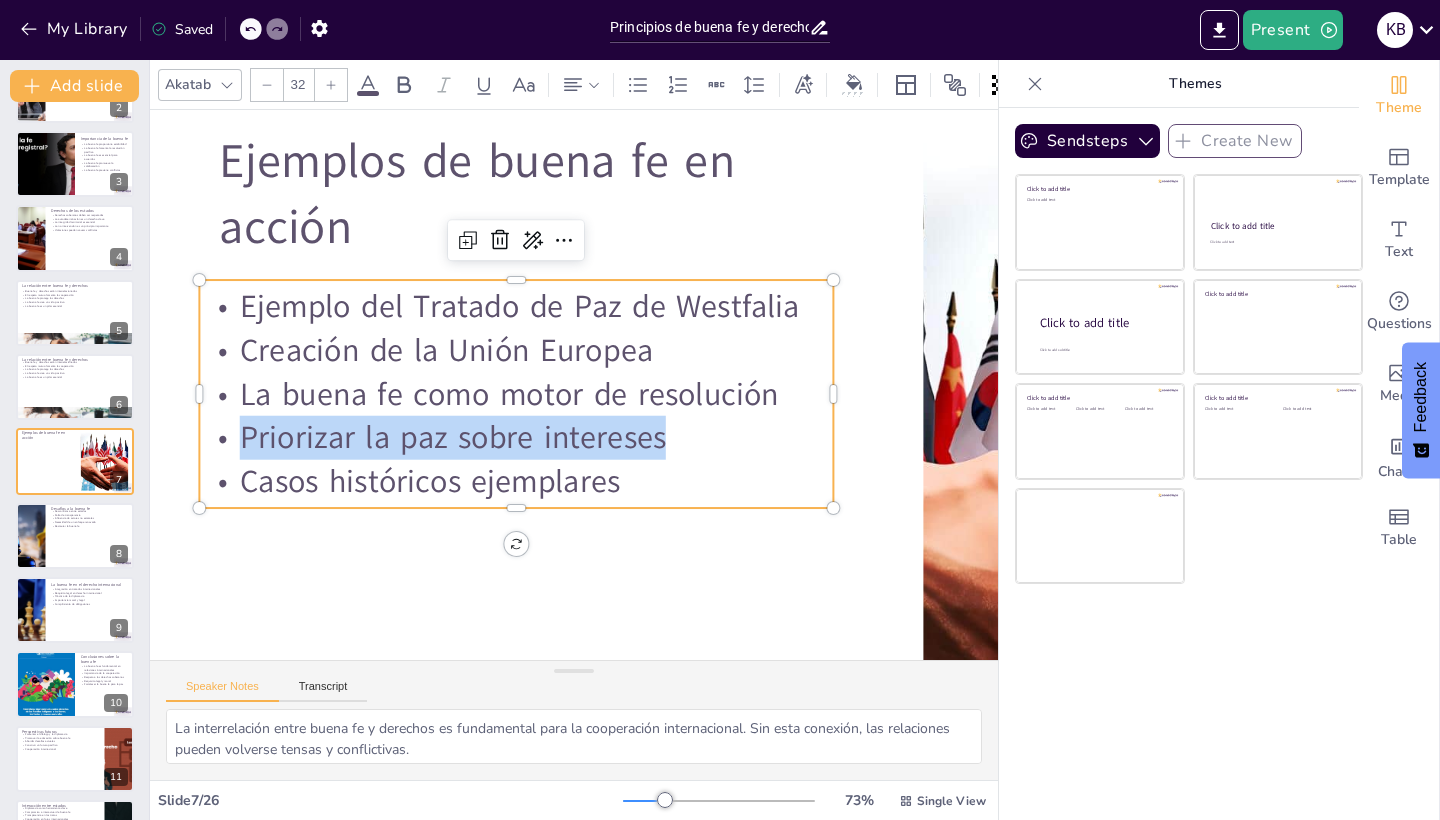 click on "Priorizar la paz sobre intereses" at bounding box center [516, 438] 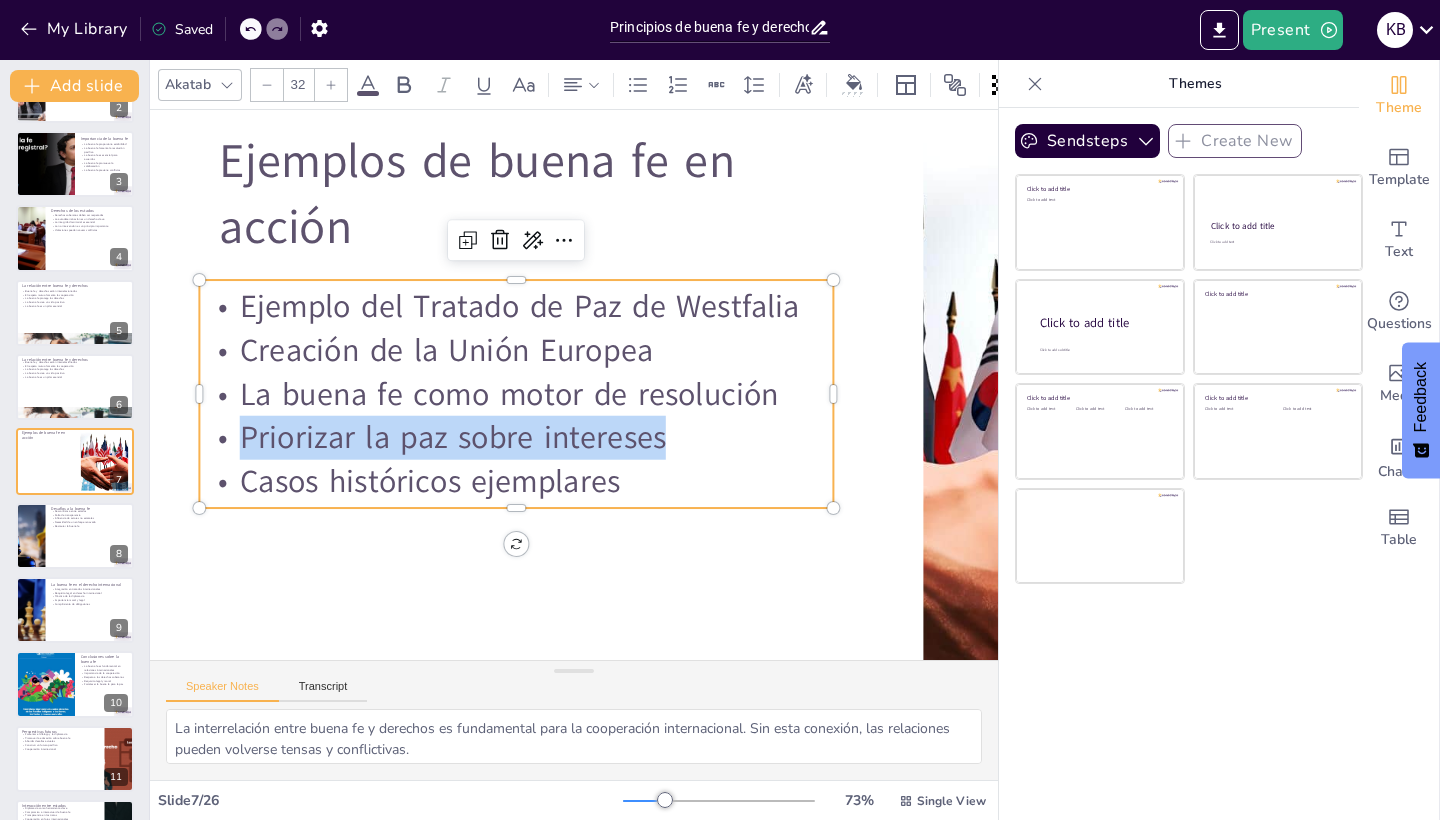 click on "Casos históricos ejemplares" at bounding box center [516, 482] 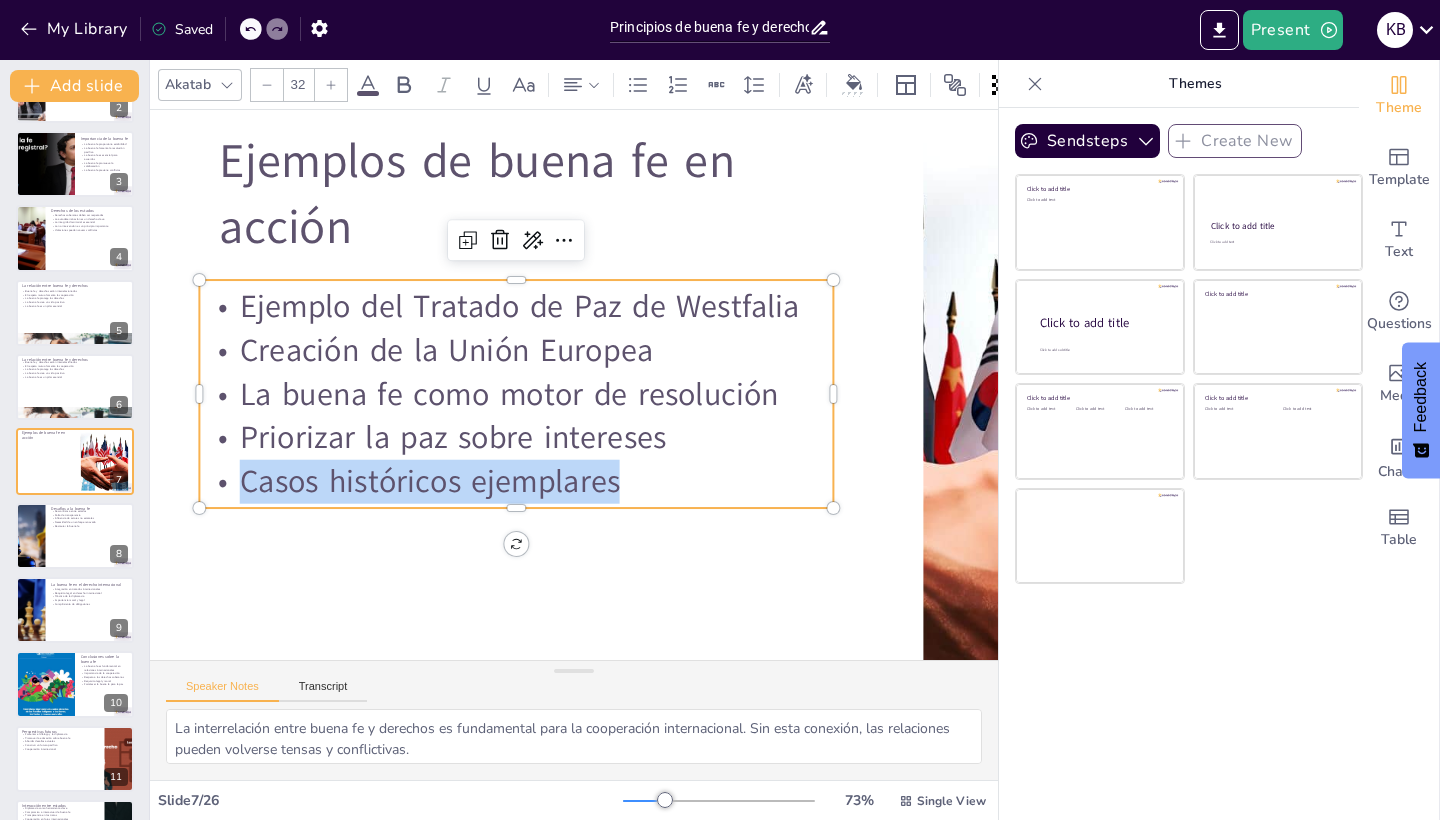 drag, startPoint x: 615, startPoint y: 479, endPoint x: 244, endPoint y: 482, distance: 371.01212 